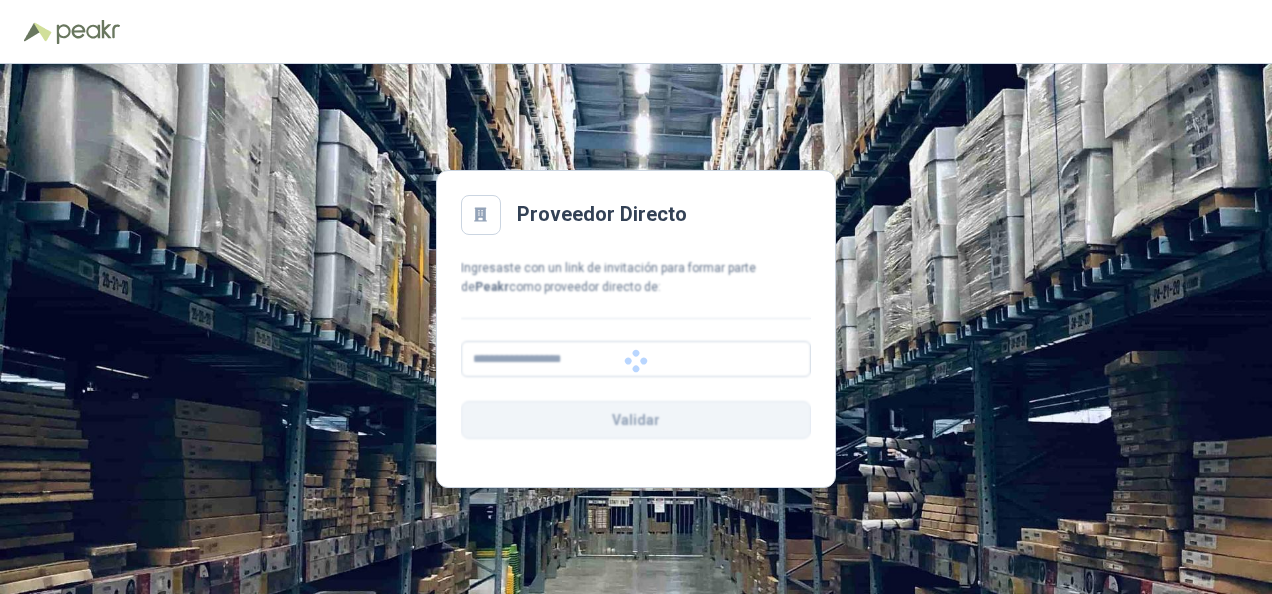 scroll, scrollTop: 0, scrollLeft: 0, axis: both 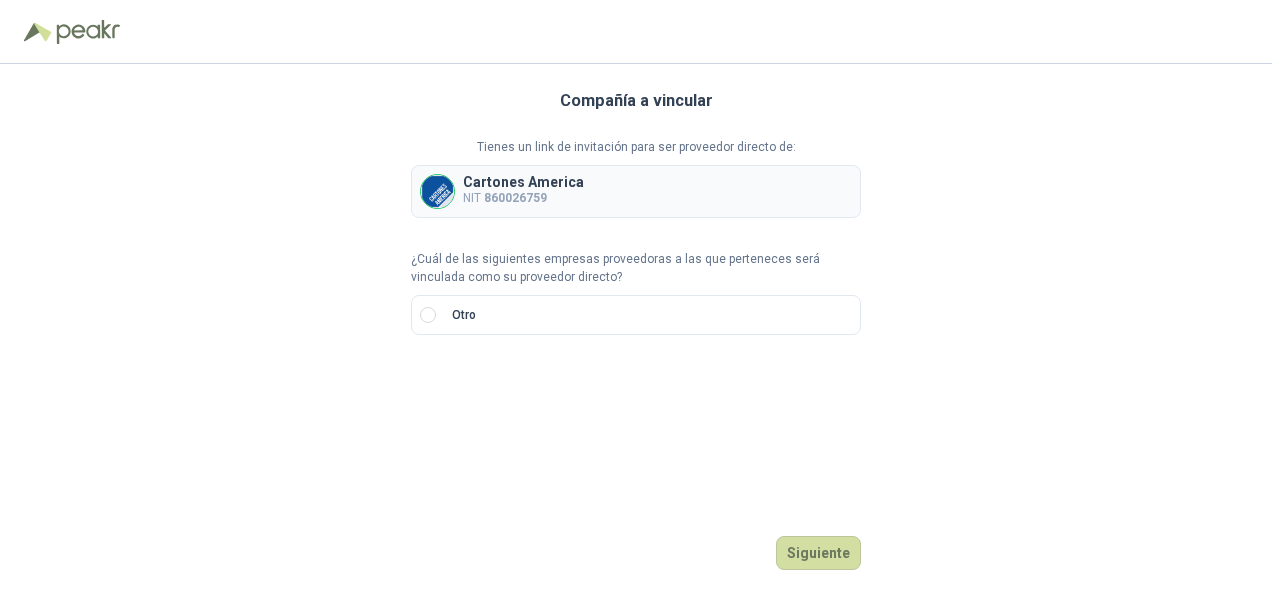 click on "Cartones America  NIT   860026759" at bounding box center (636, 191) 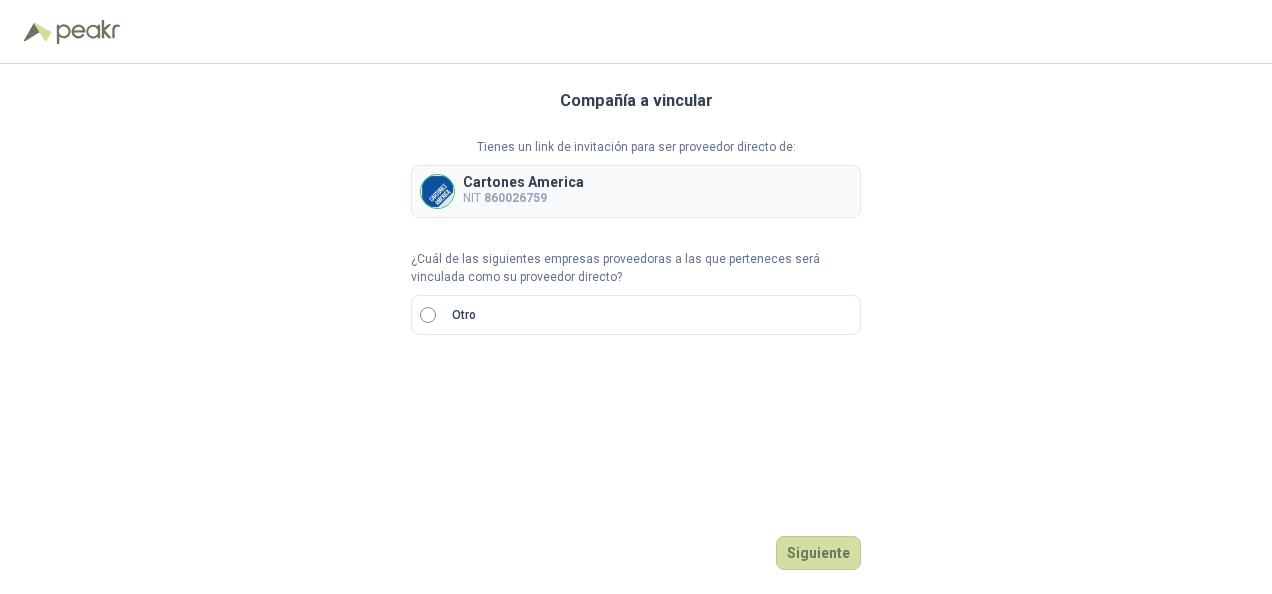 click on "Otro" at bounding box center (636, 315) 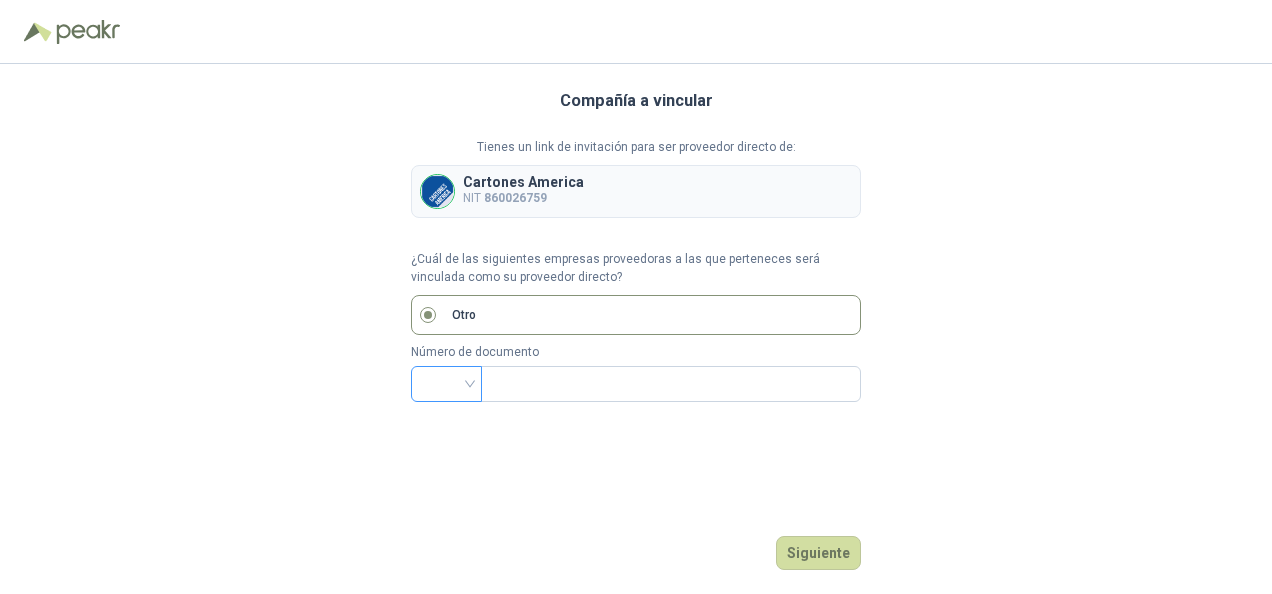 click at bounding box center (446, 382) 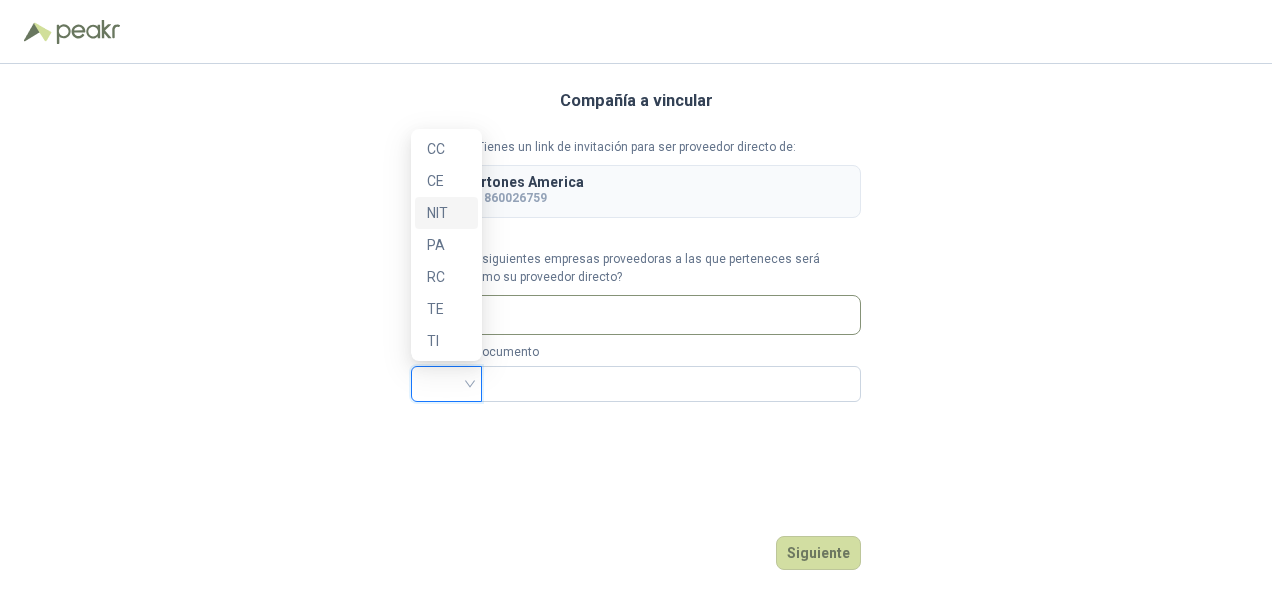 click on "NIT" at bounding box center (446, 213) 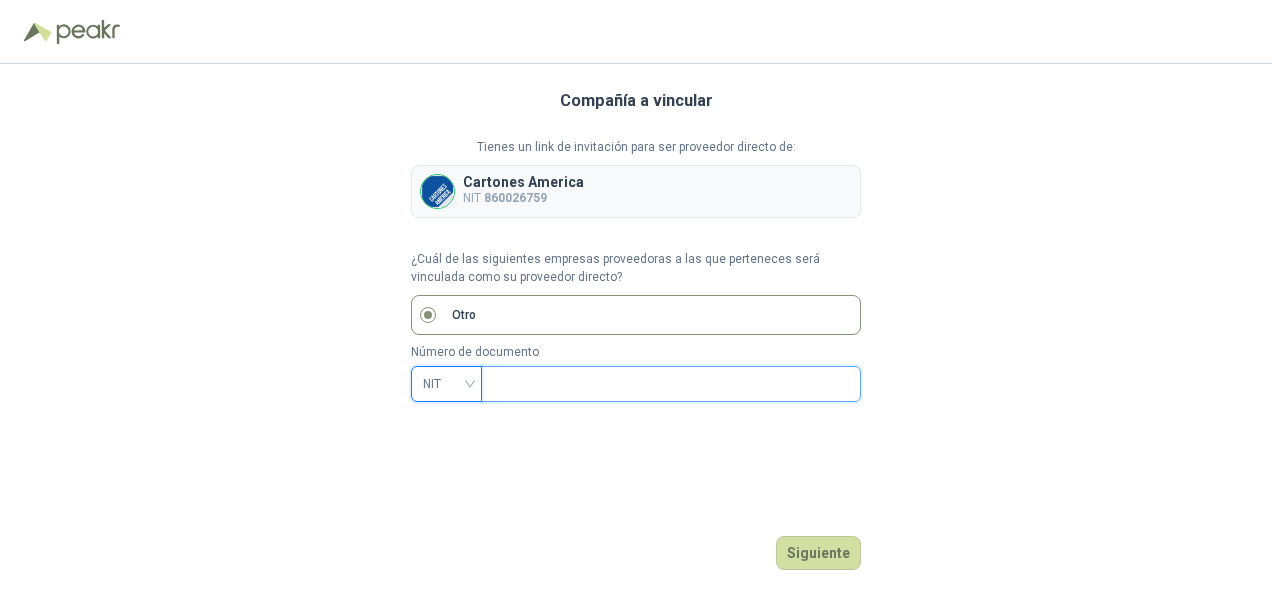 click at bounding box center (669, 384) 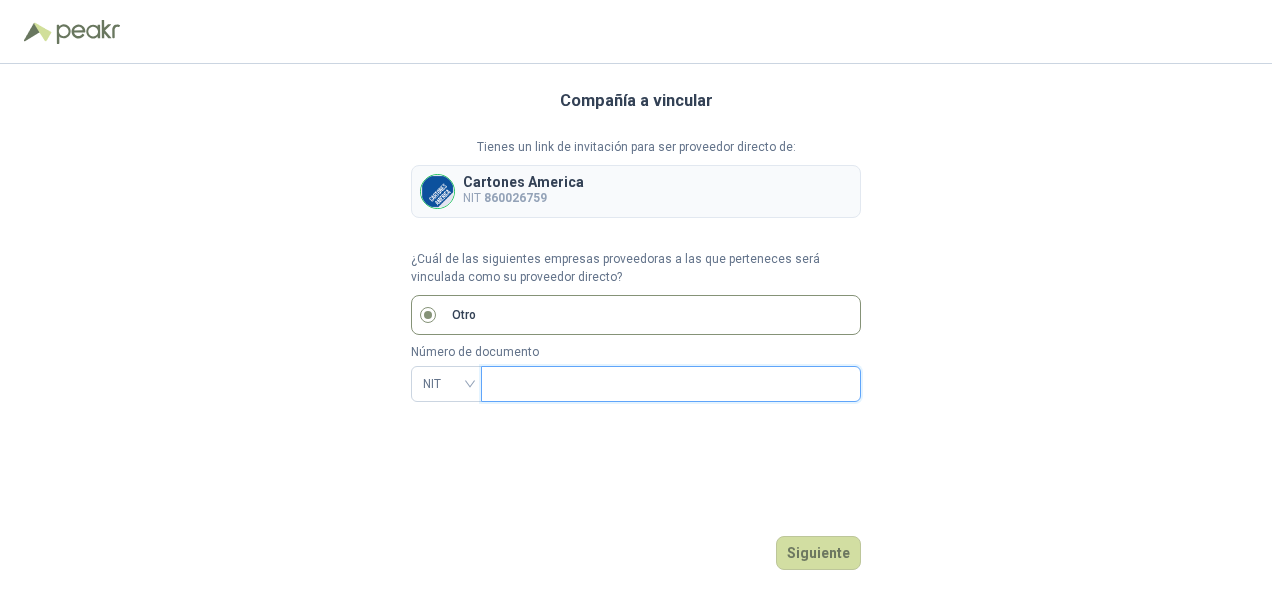 type on "*********" 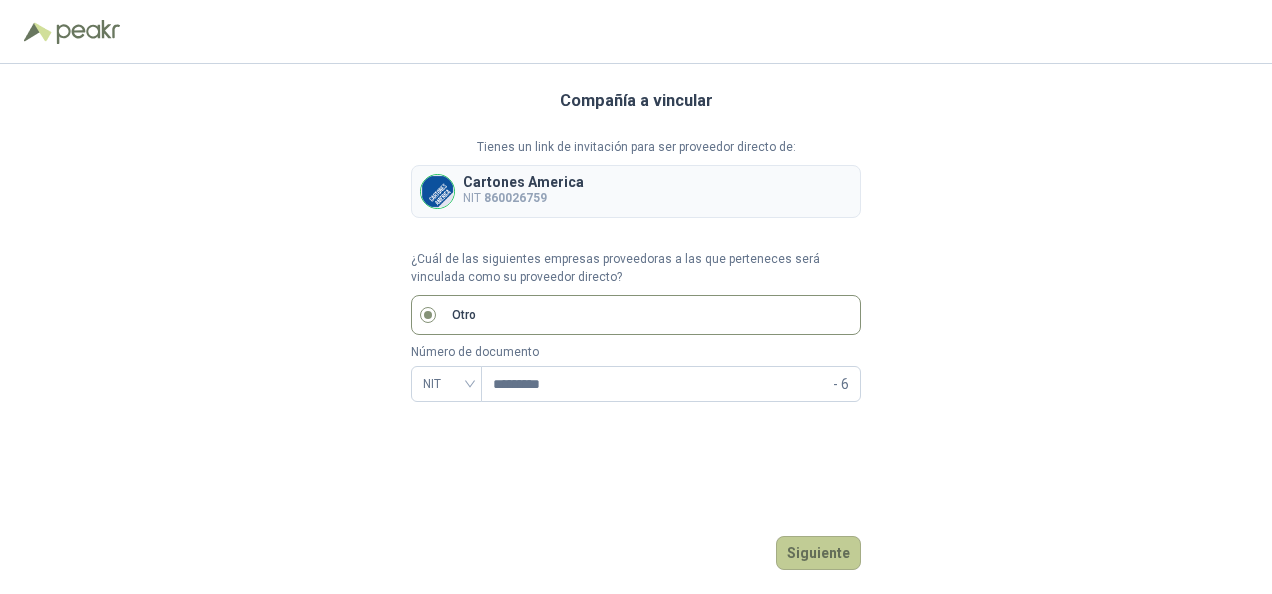 click on "Siguiente" at bounding box center [818, 553] 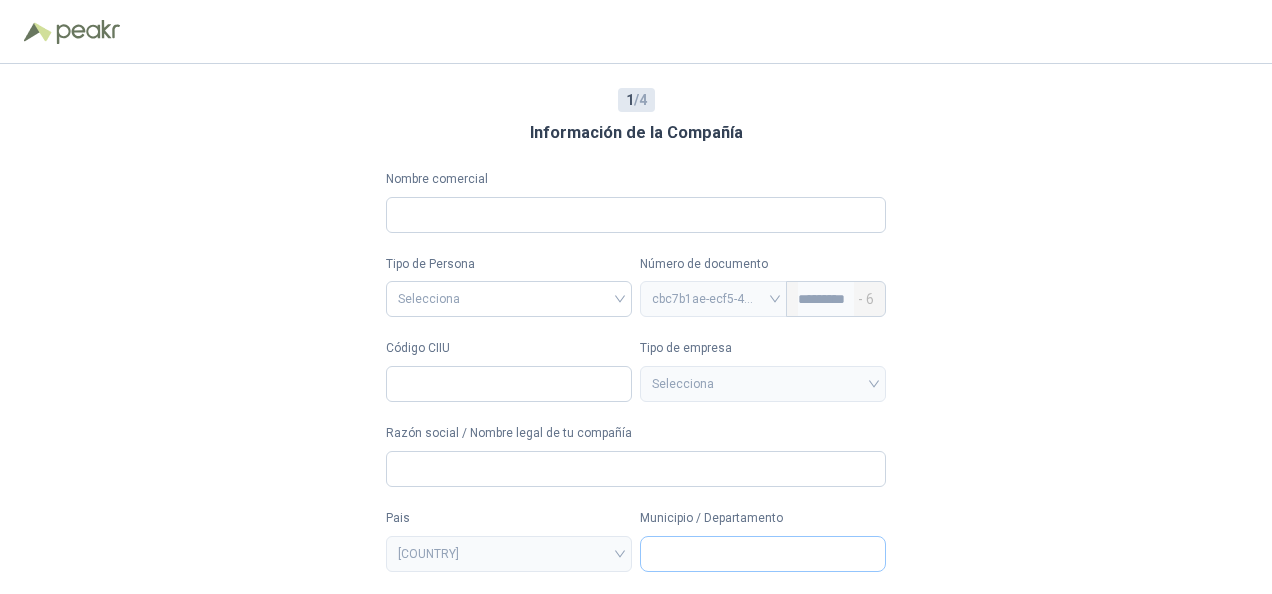 type 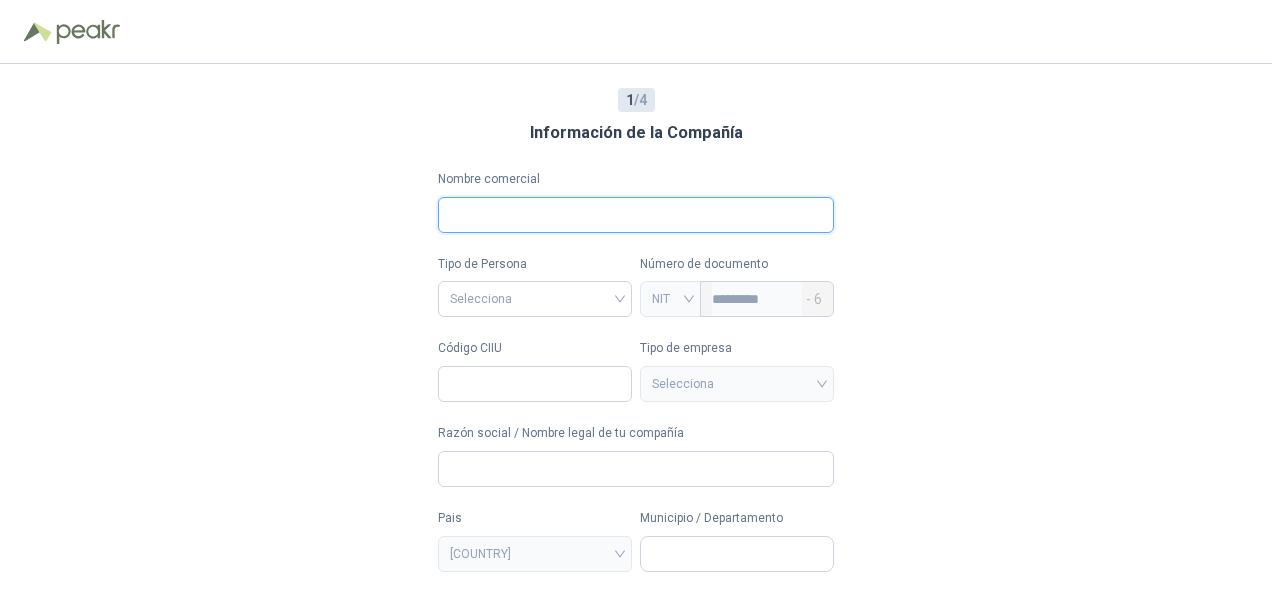 click on "Nombre comercial" at bounding box center (636, 215) 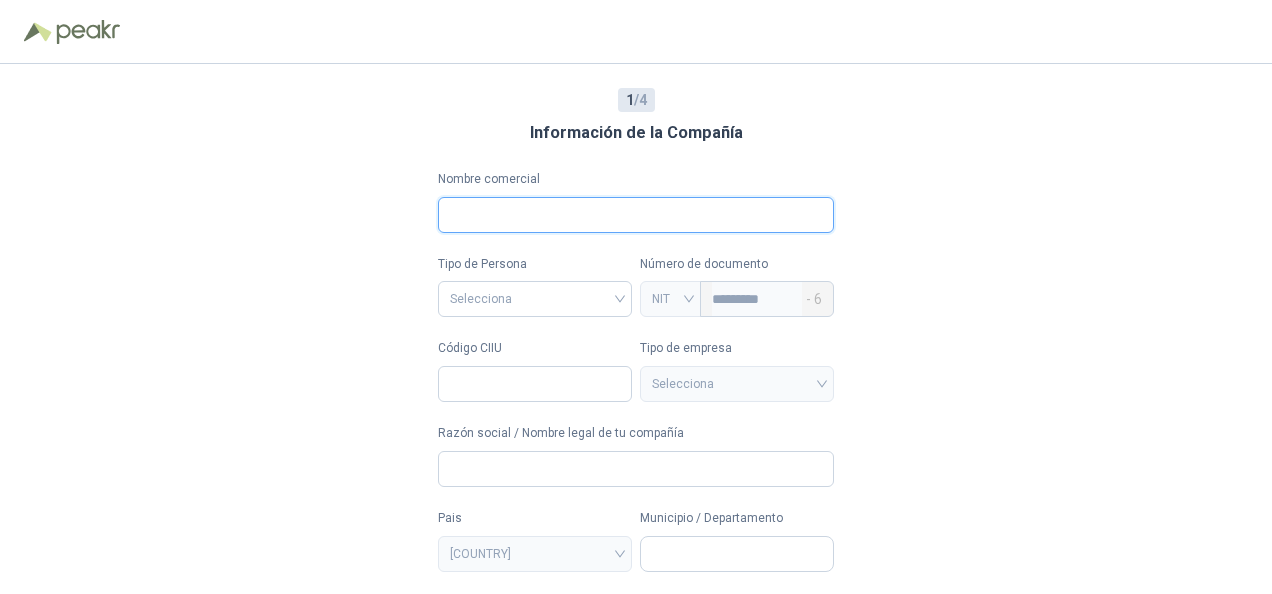 type on "**********" 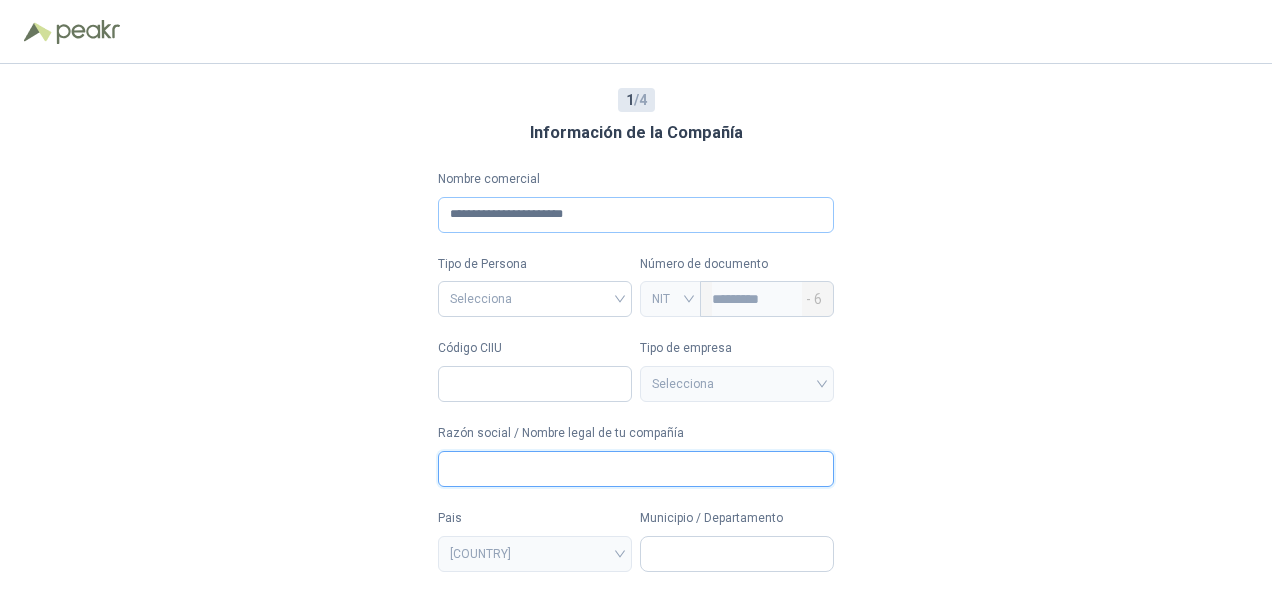 type on "**********" 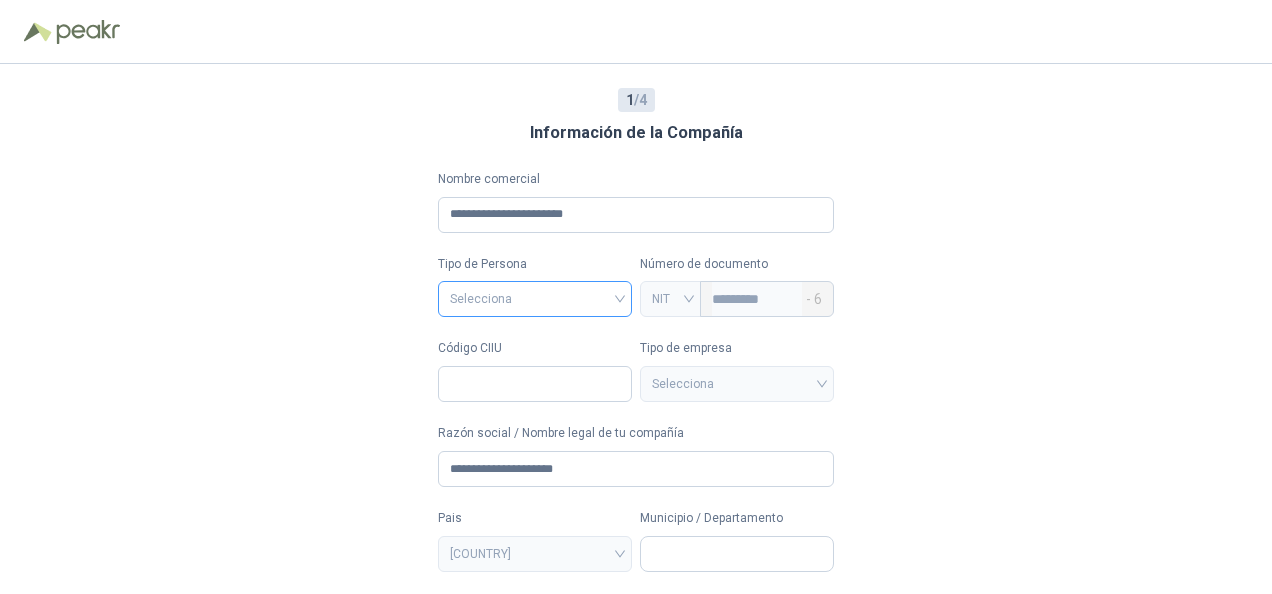 click at bounding box center [535, 297] 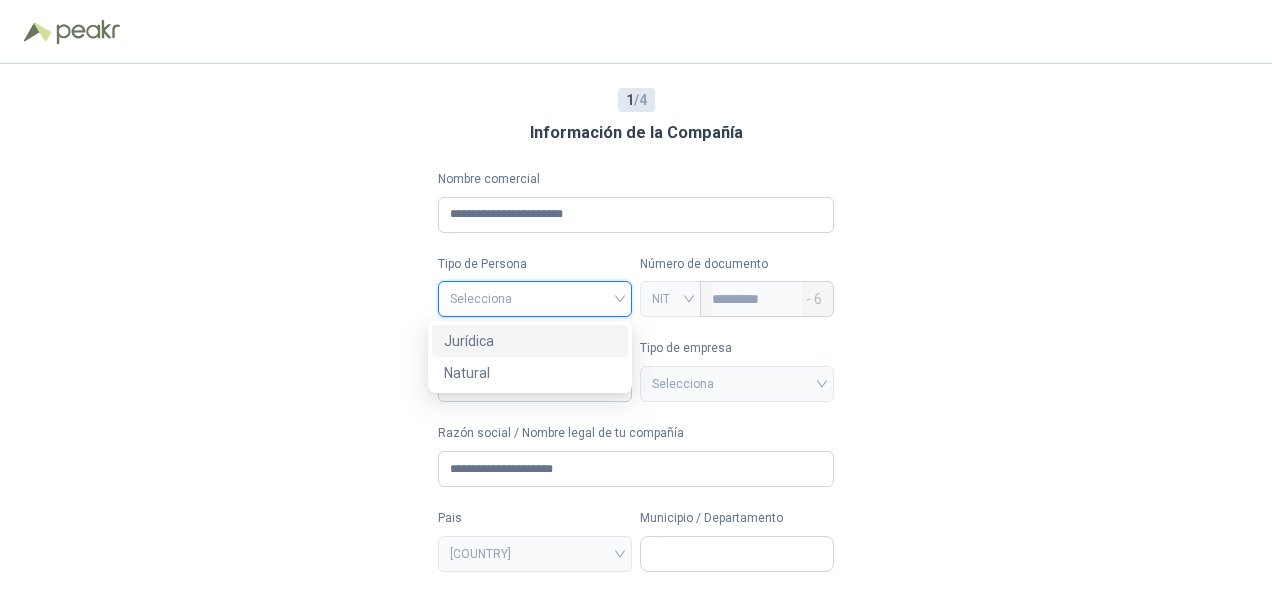click on "Jurídica" at bounding box center (530, 341) 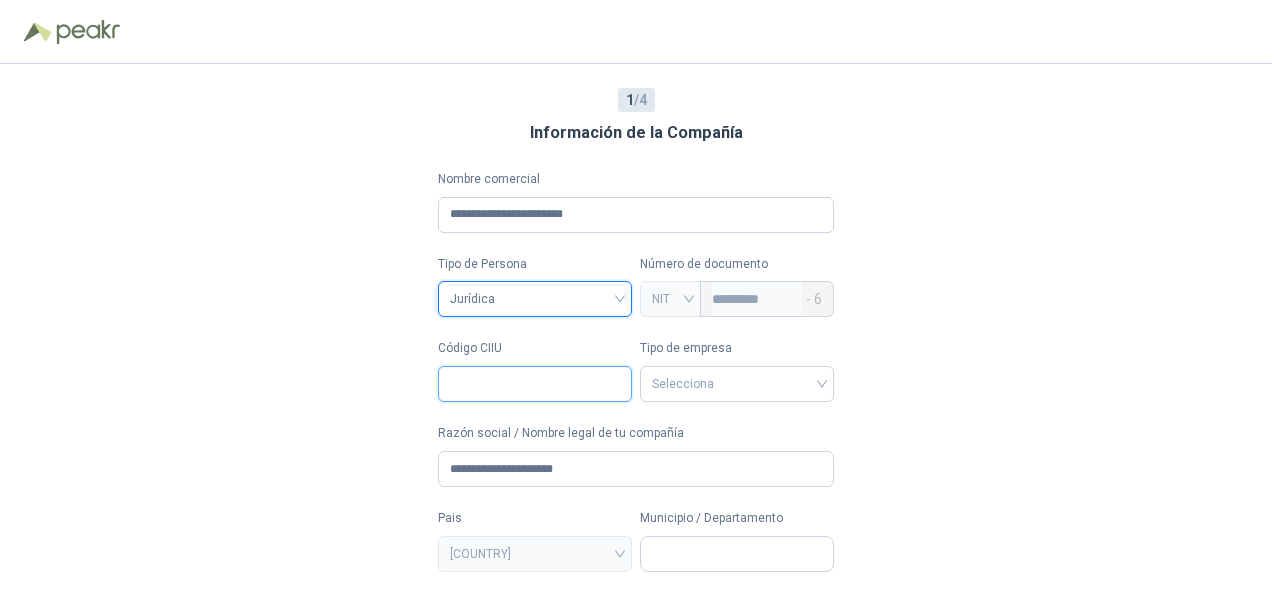 click on "Código CIIU" at bounding box center [535, 384] 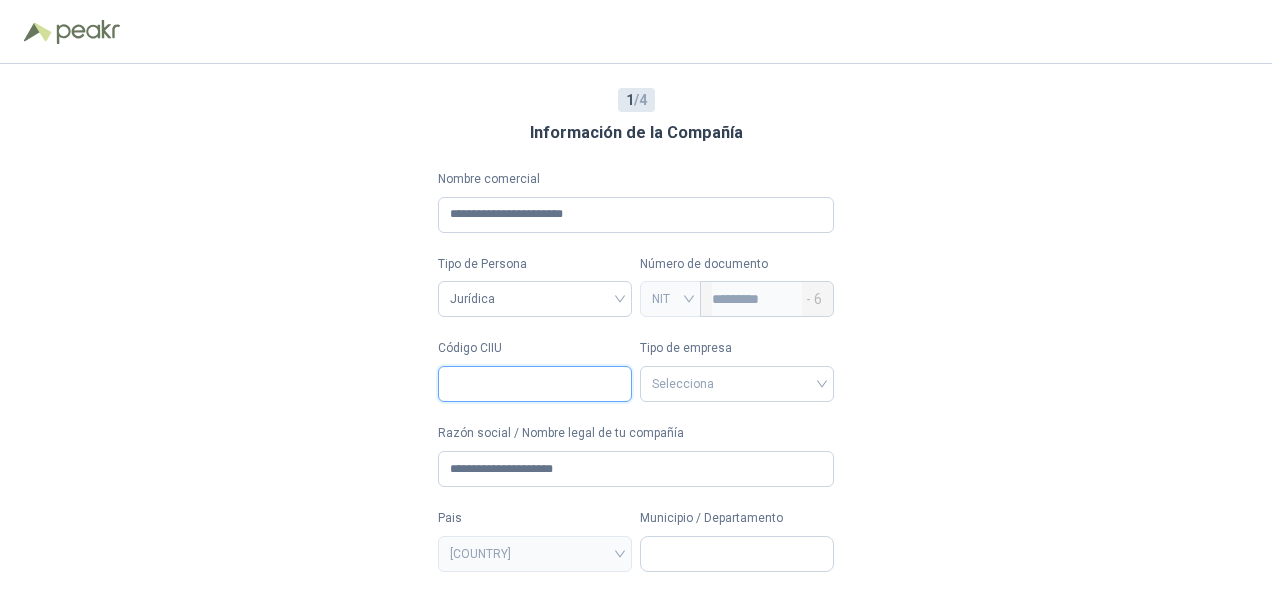 click on "Código CIIU" at bounding box center (535, 384) 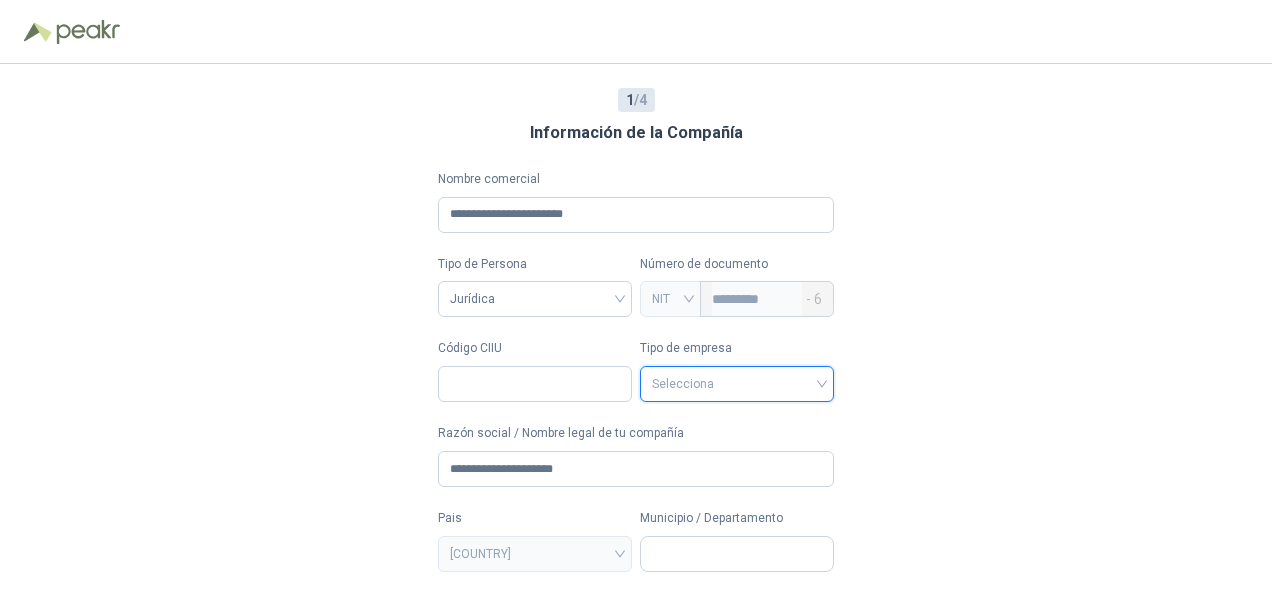 click at bounding box center [737, 382] 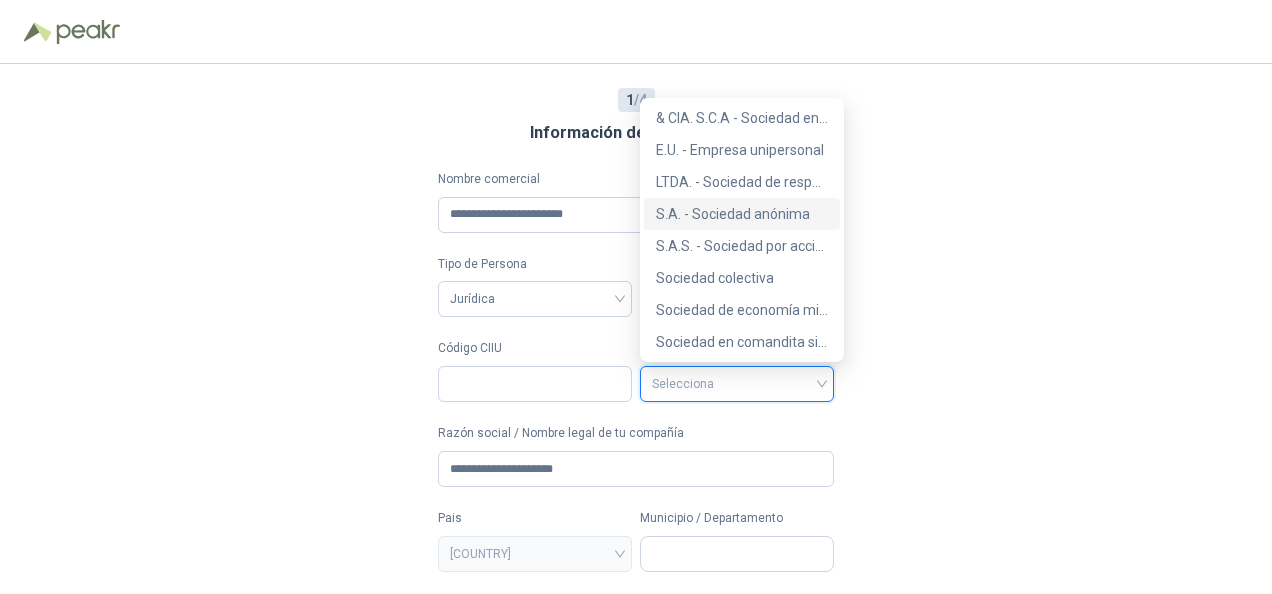 click on "**********" at bounding box center (636, 329) 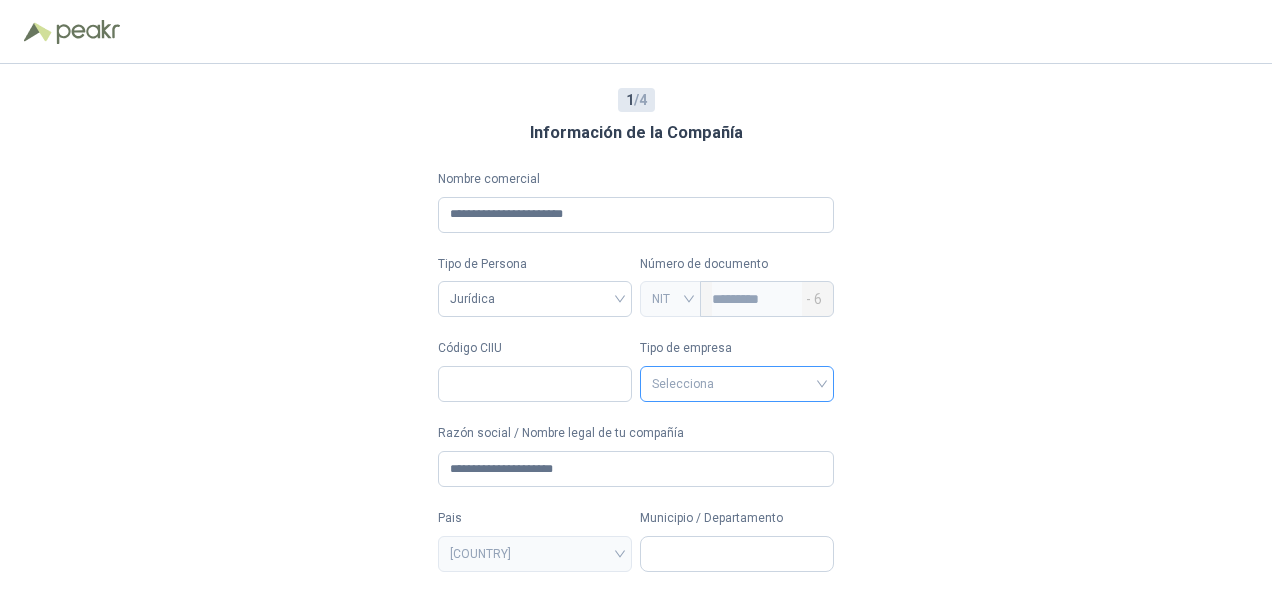 click at bounding box center (737, 382) 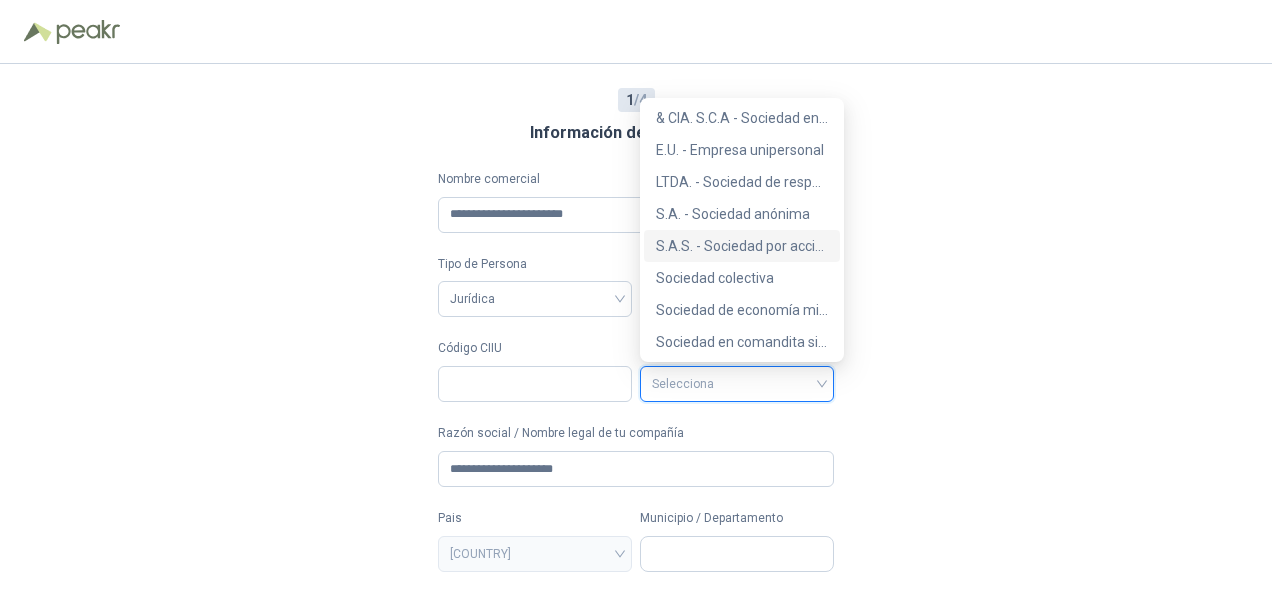 click on "S.A.S. - Sociedad por acciones simplificada" at bounding box center (742, 246) 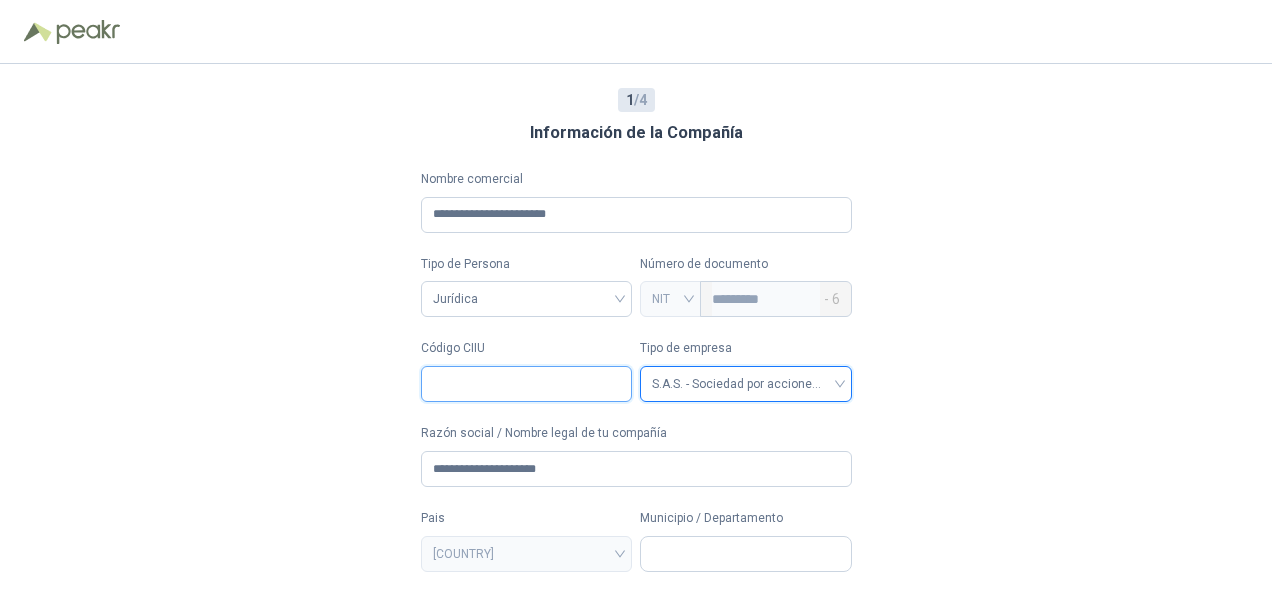 click on "Código CIIU" at bounding box center (527, 384) 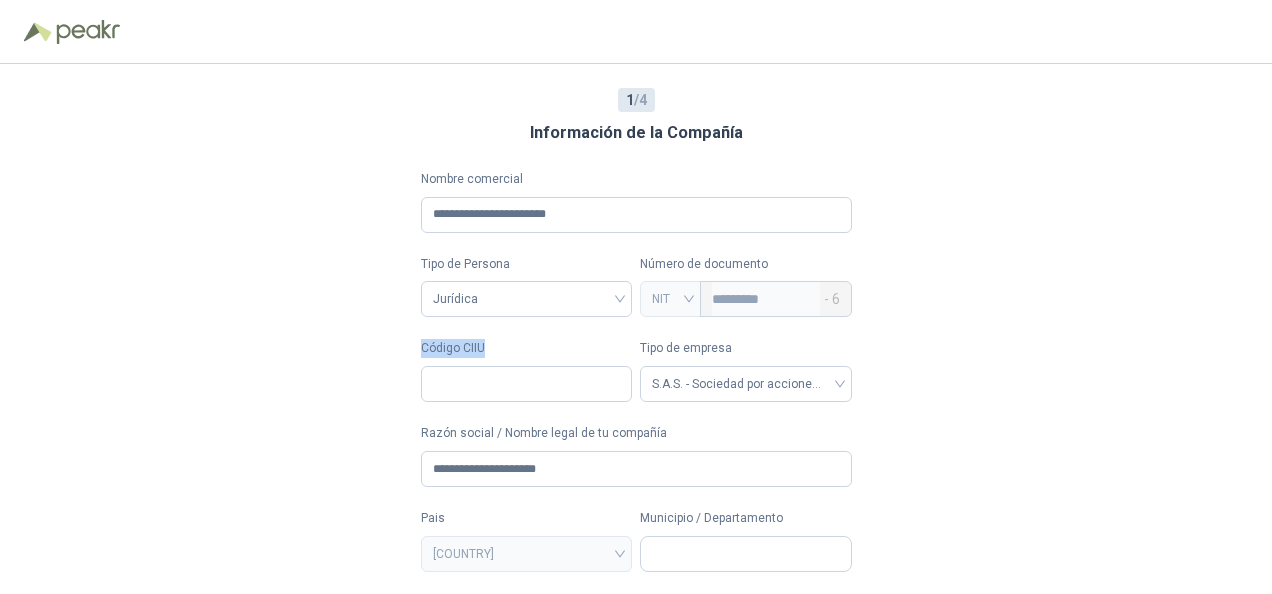 drag, startPoint x: 494, startPoint y: 348, endPoint x: 403, endPoint y: 348, distance: 91 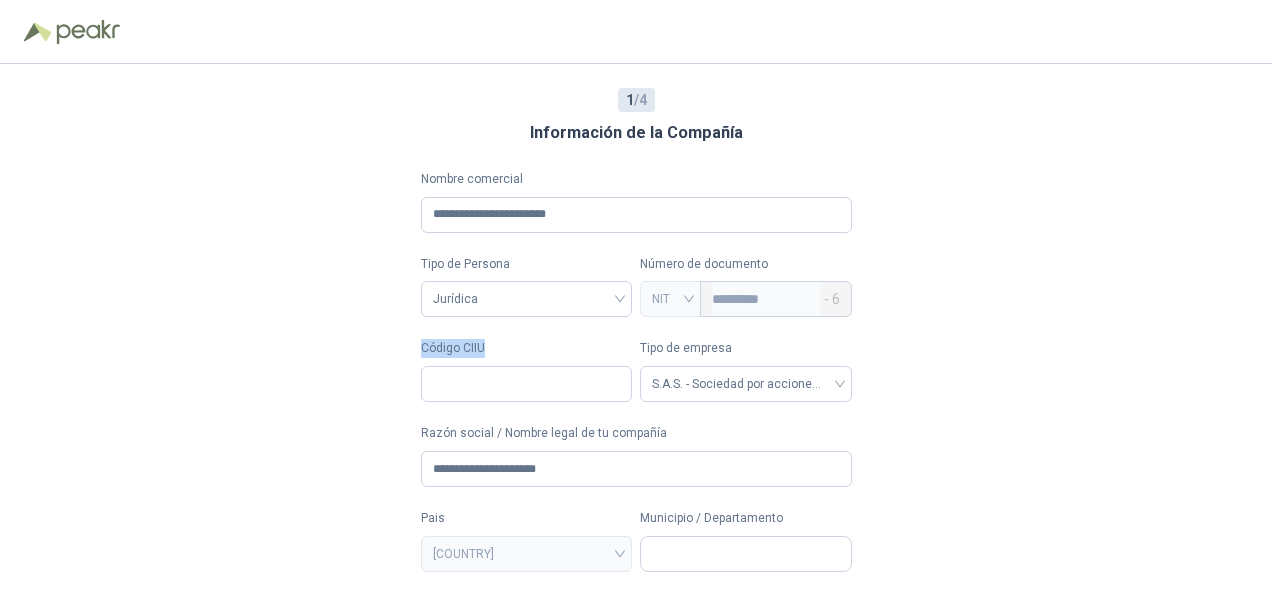 drag, startPoint x: 403, startPoint y: 348, endPoint x: 442, endPoint y: 349, distance: 39.012817 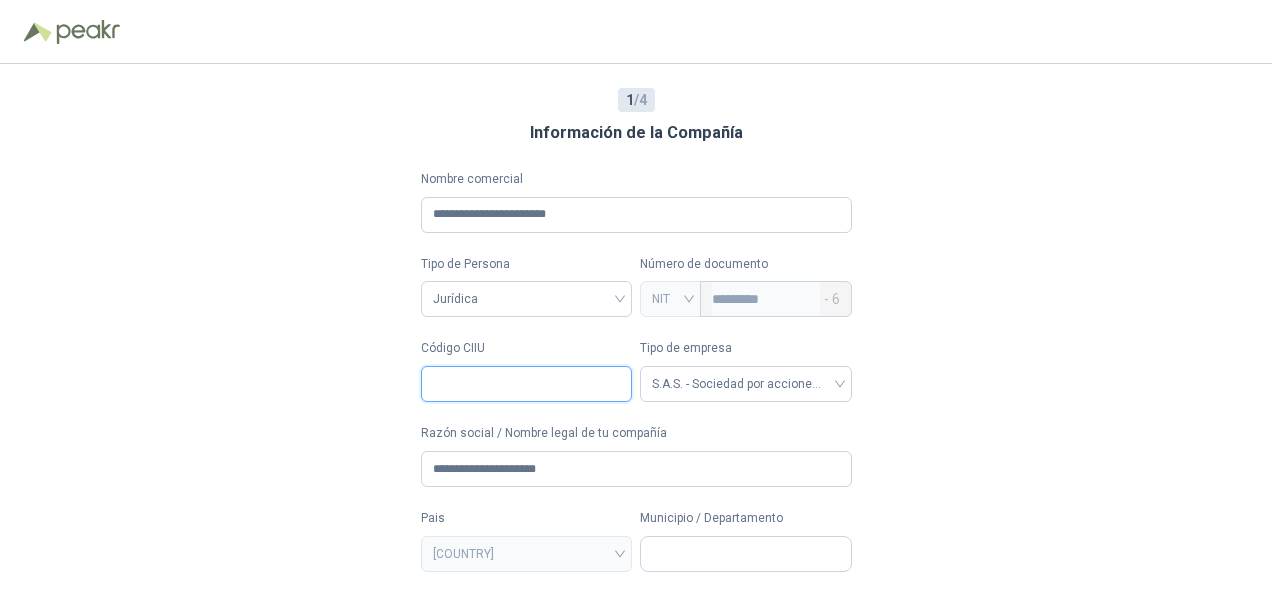 click on "Código CIIU" at bounding box center (527, 384) 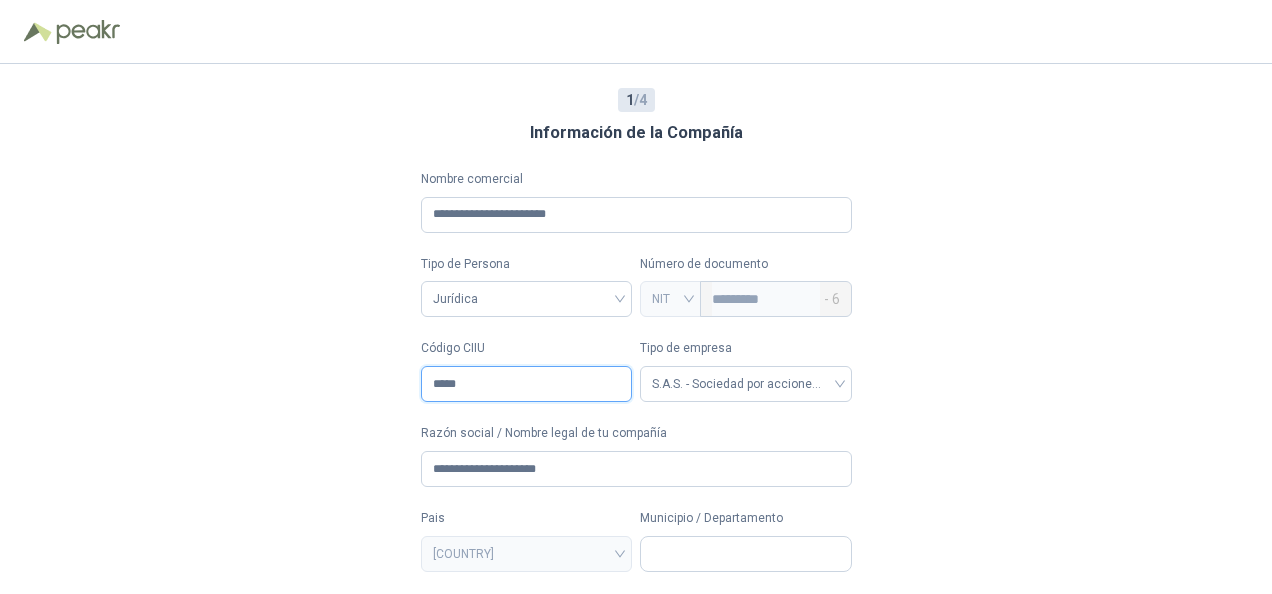 type on "*****" 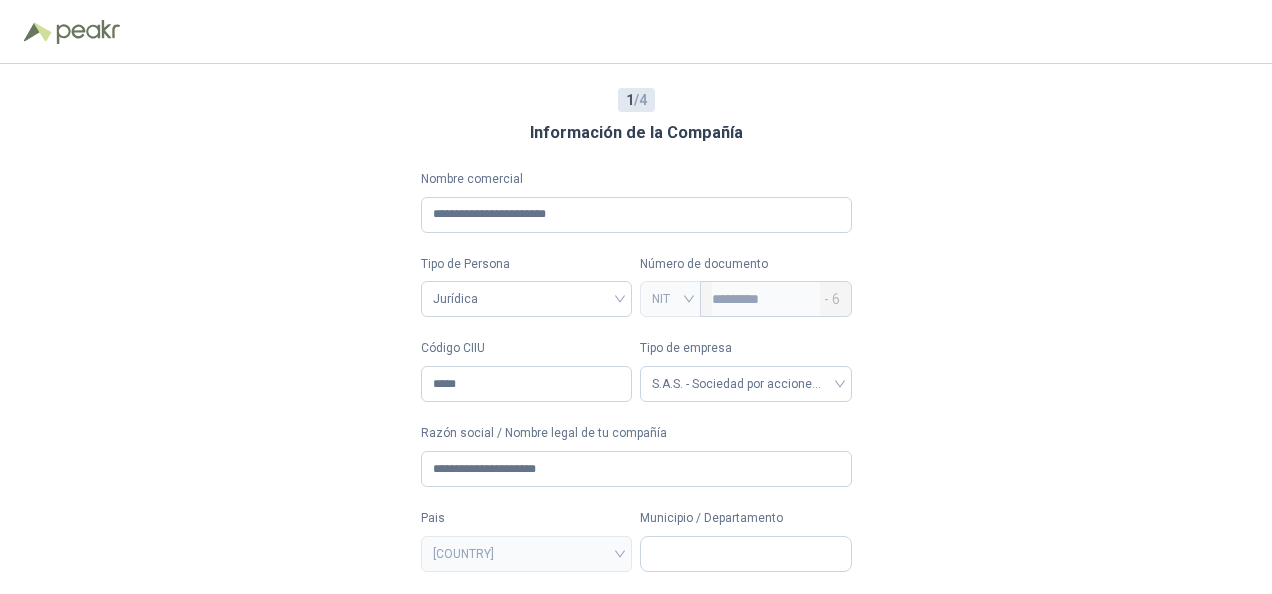 click on "**********" at bounding box center [636, 329] 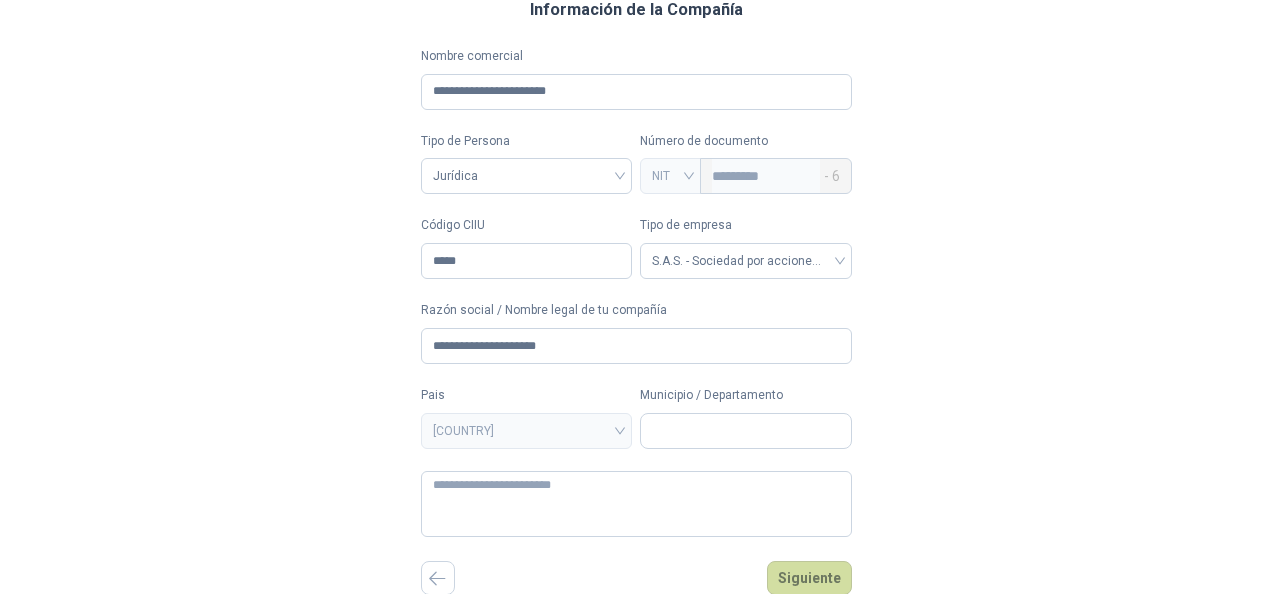 scroll, scrollTop: 124, scrollLeft: 0, axis: vertical 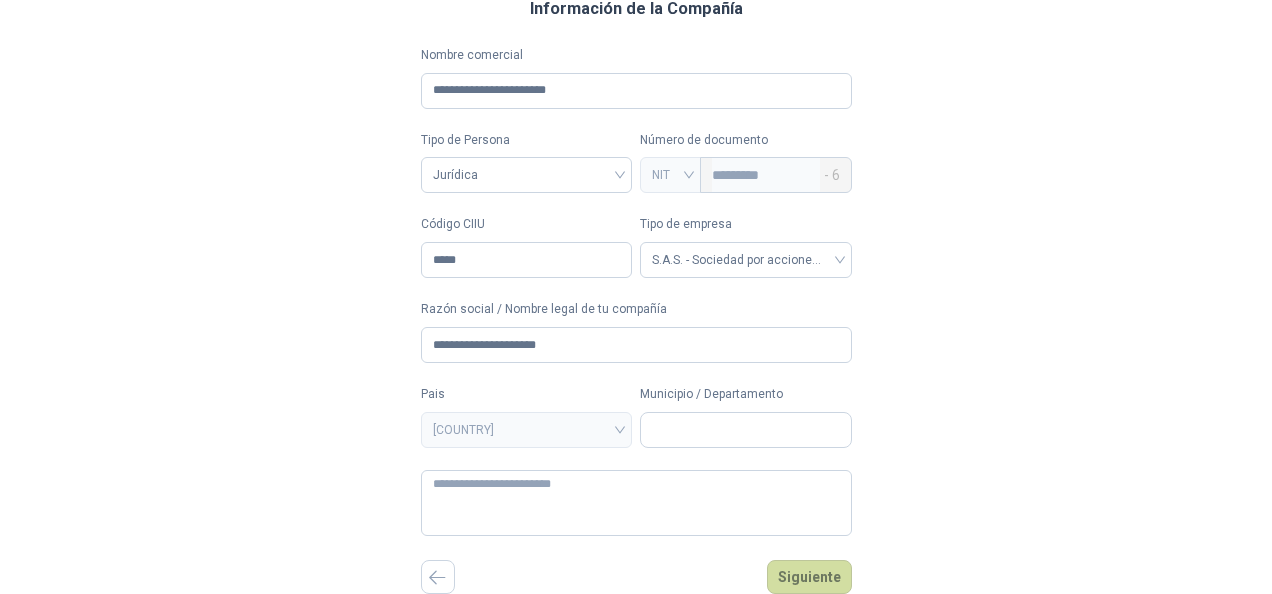 click on "[COUNTRY]" at bounding box center (527, 430) 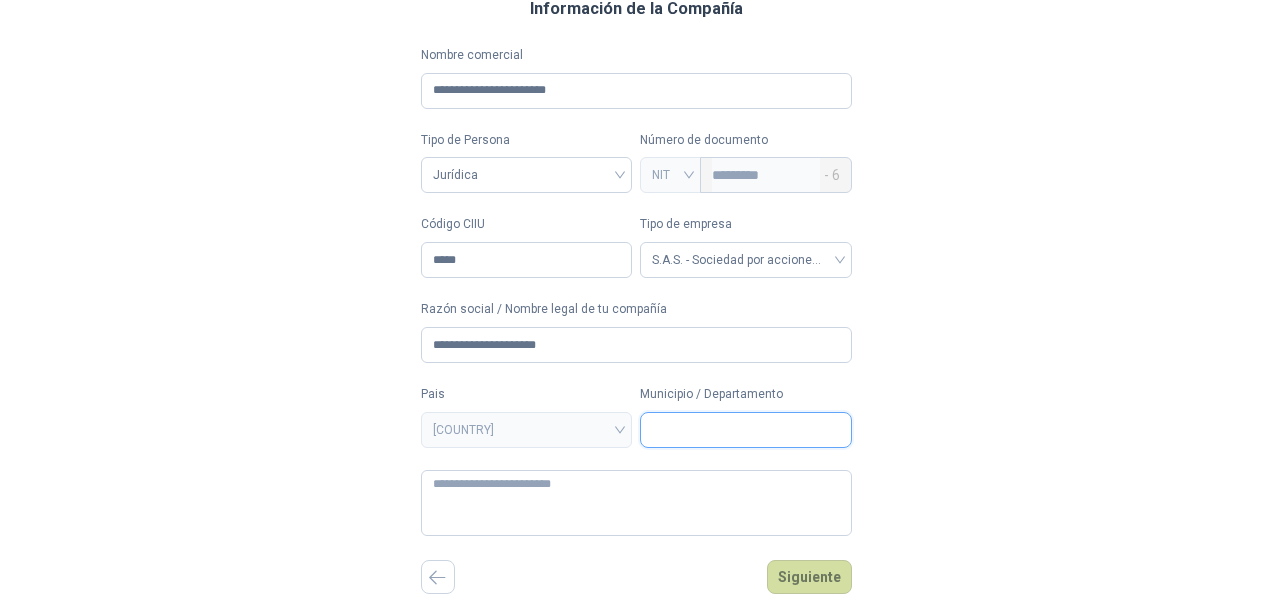 click on "Municipio / Departamento" at bounding box center [746, 430] 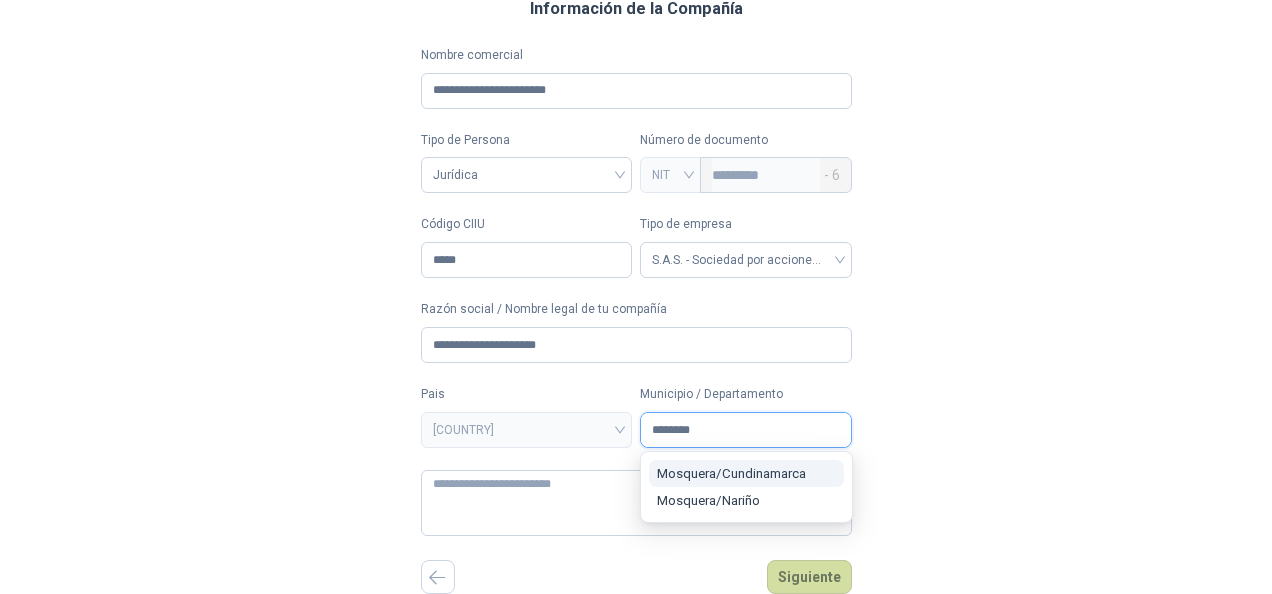 type on "********" 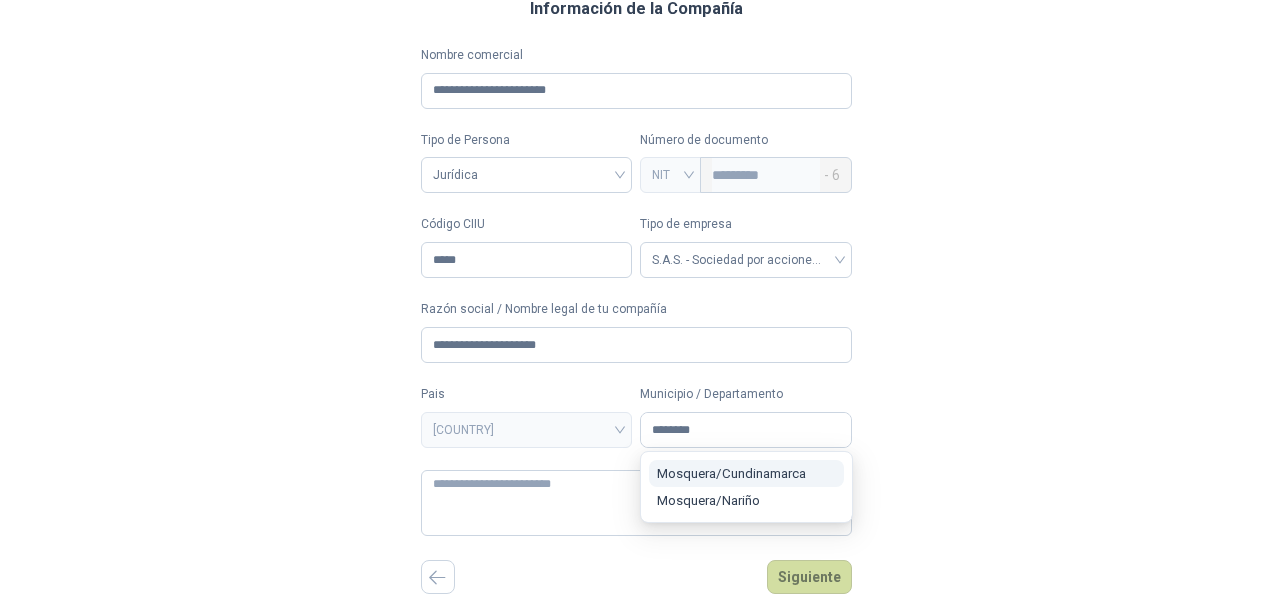 click on "[CITY]  /  [STATE]" at bounding box center [731, 473] 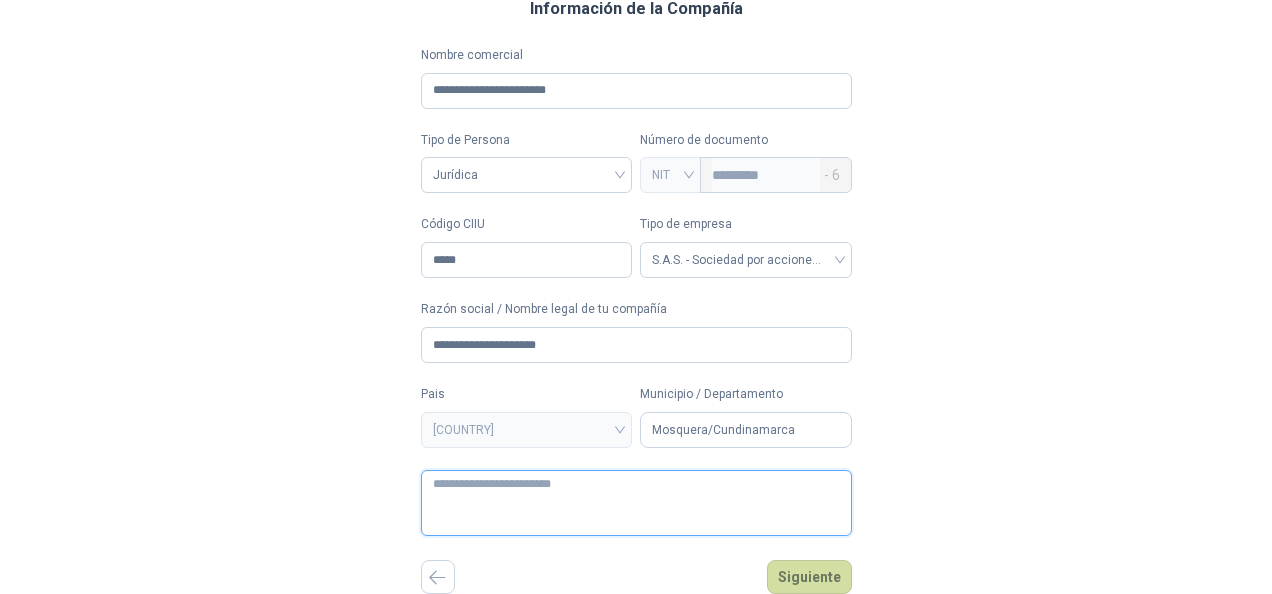 click at bounding box center [636, 503] 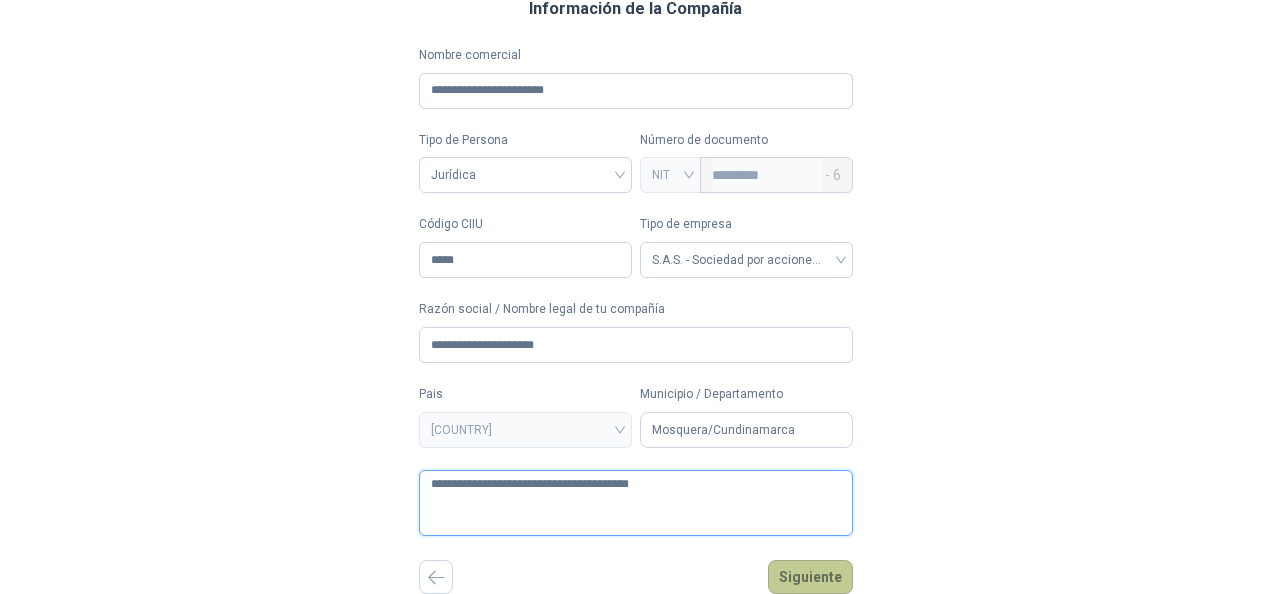 type on "**********" 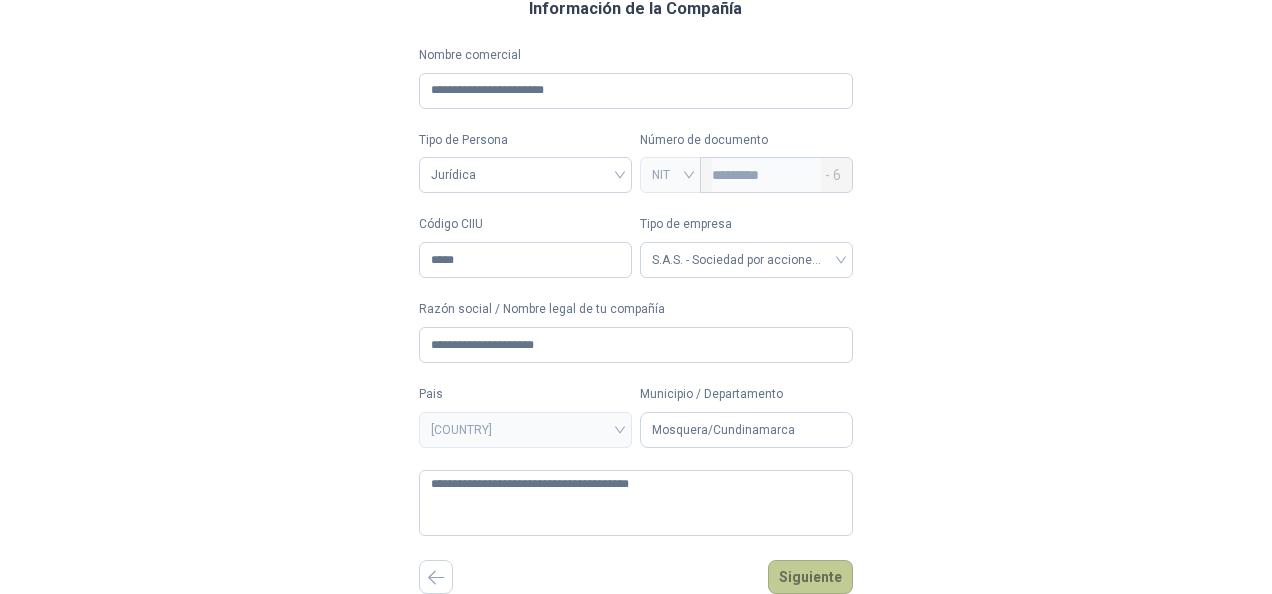 click on "Siguiente" at bounding box center [810, 577] 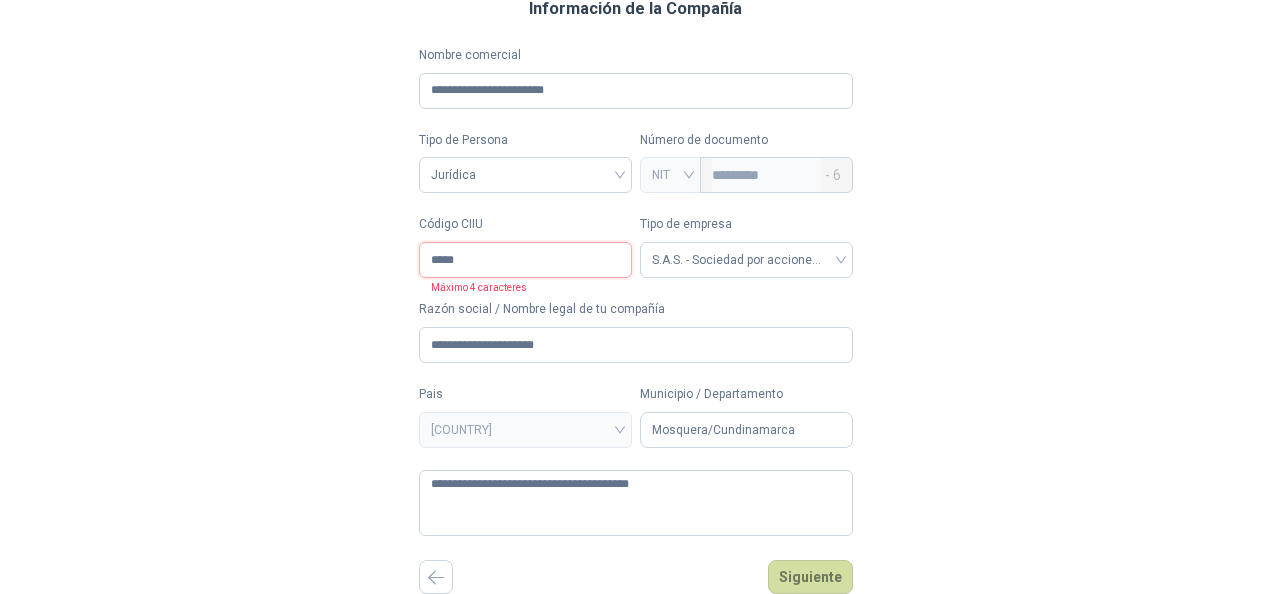 click on "*****" at bounding box center (525, 260) 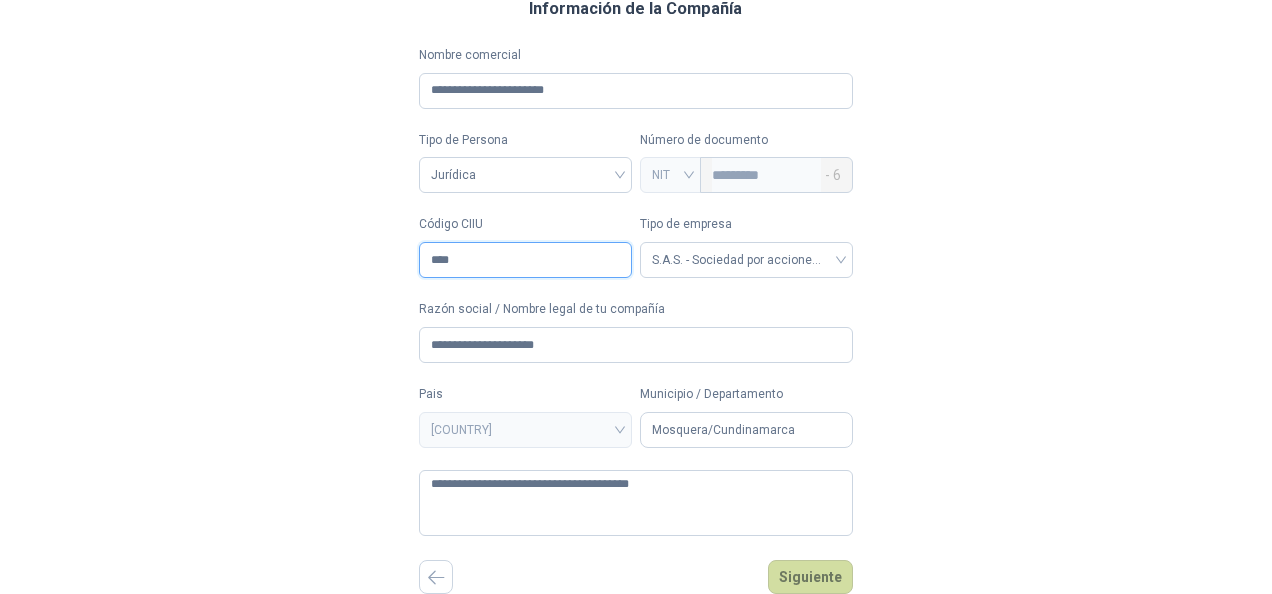 type on "****" 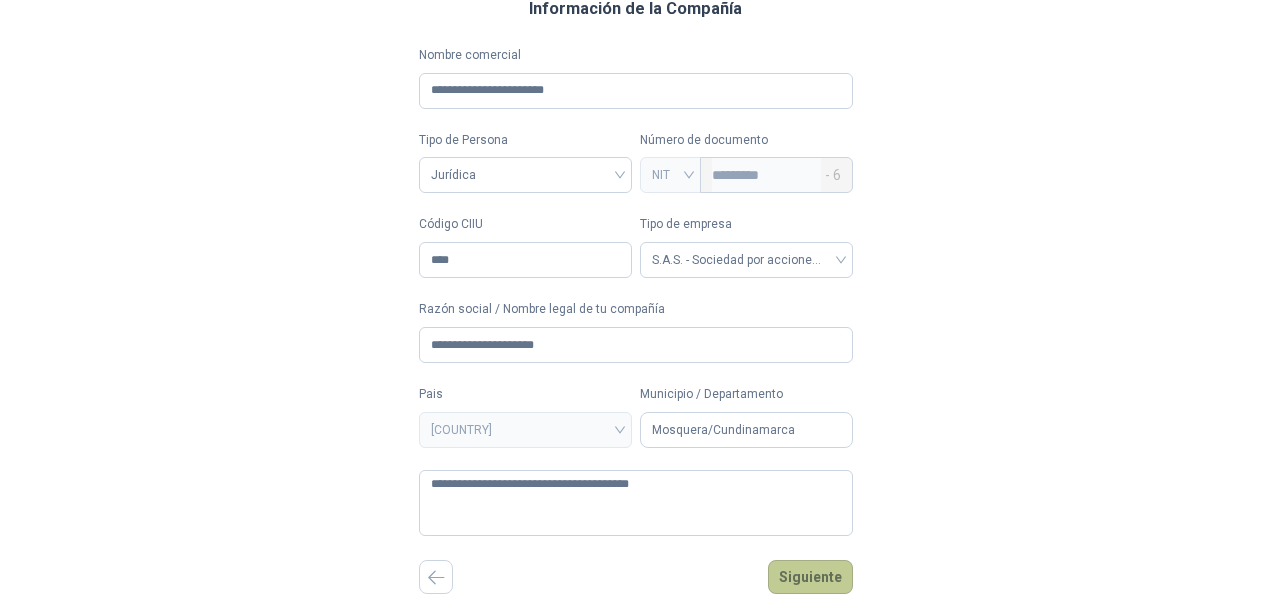 click on "Siguiente" at bounding box center [810, 577] 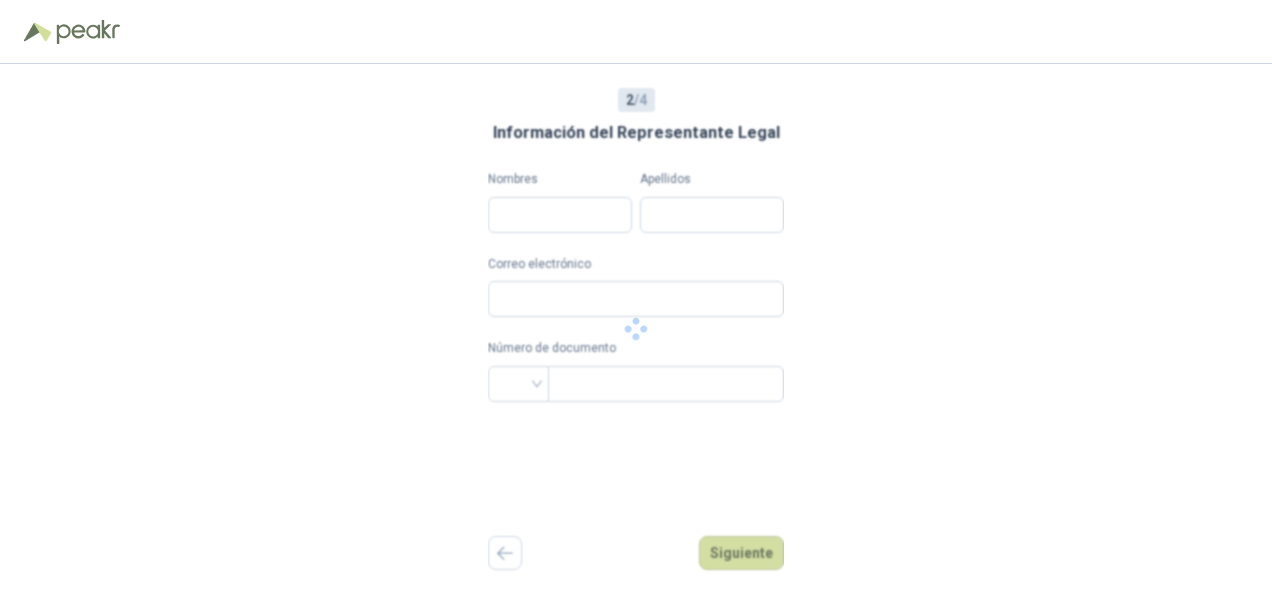 scroll, scrollTop: 0, scrollLeft: 0, axis: both 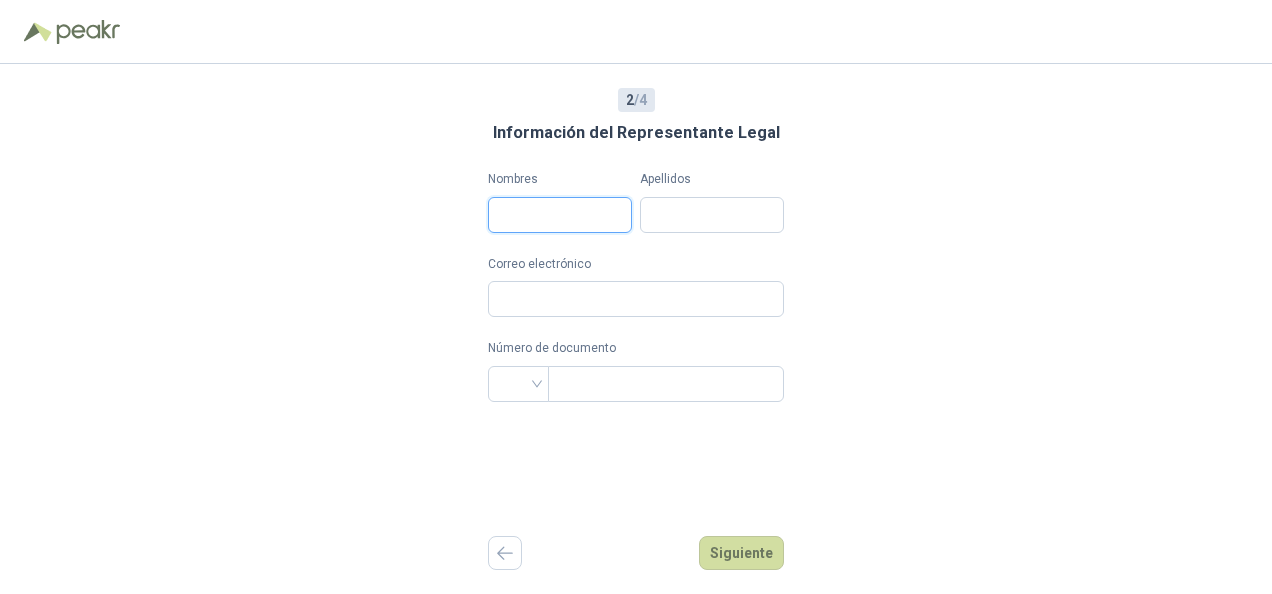 click on "Nombres" at bounding box center [560, 215] 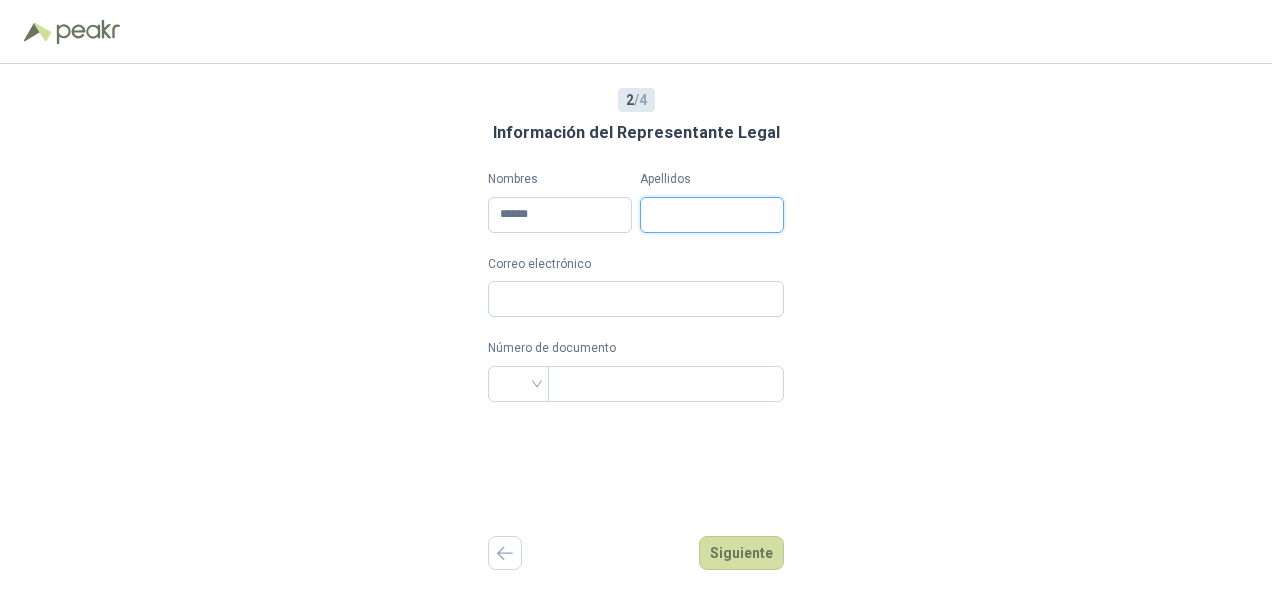 click on "Apellidos" at bounding box center [712, 215] 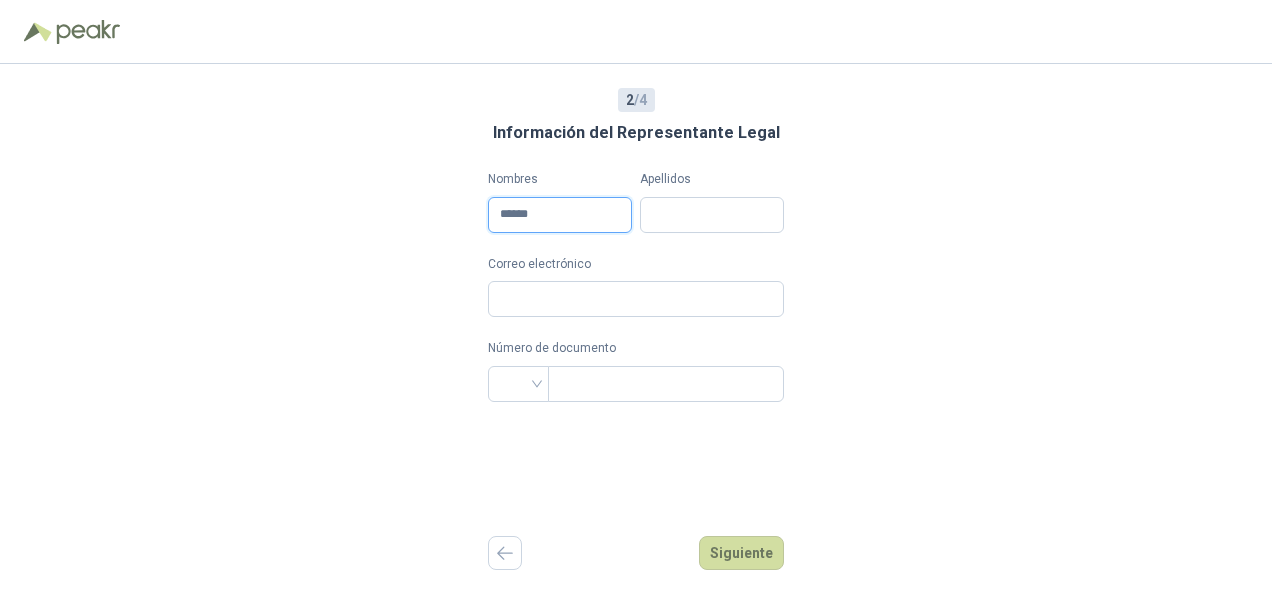click on "*****" at bounding box center (560, 215) 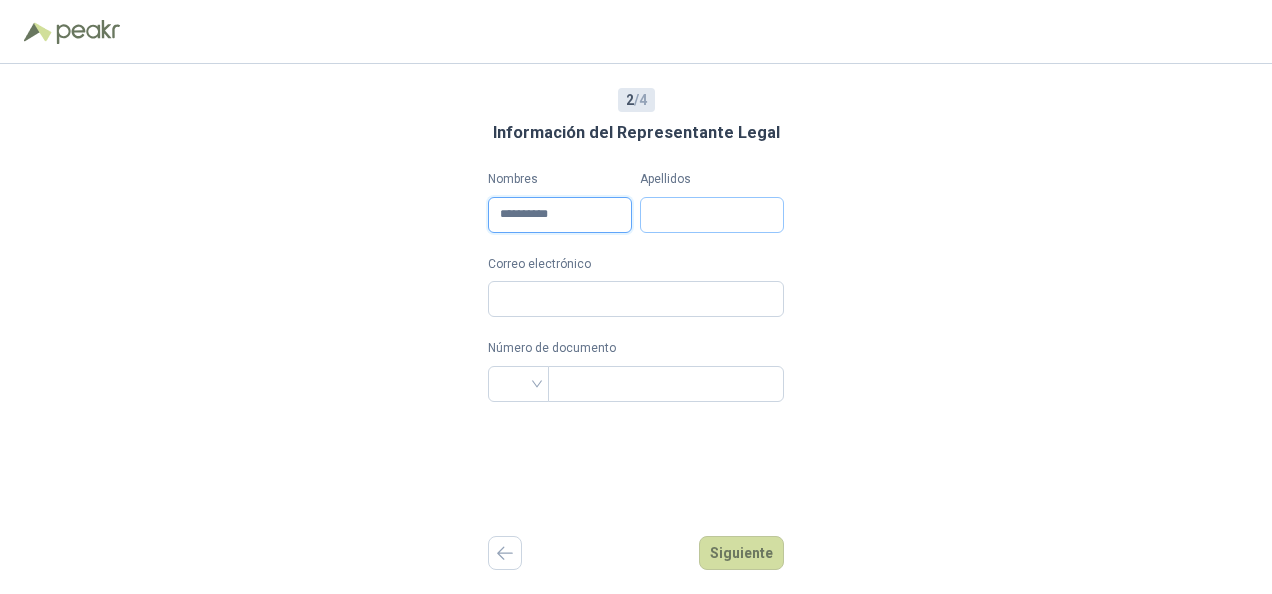 type on "**********" 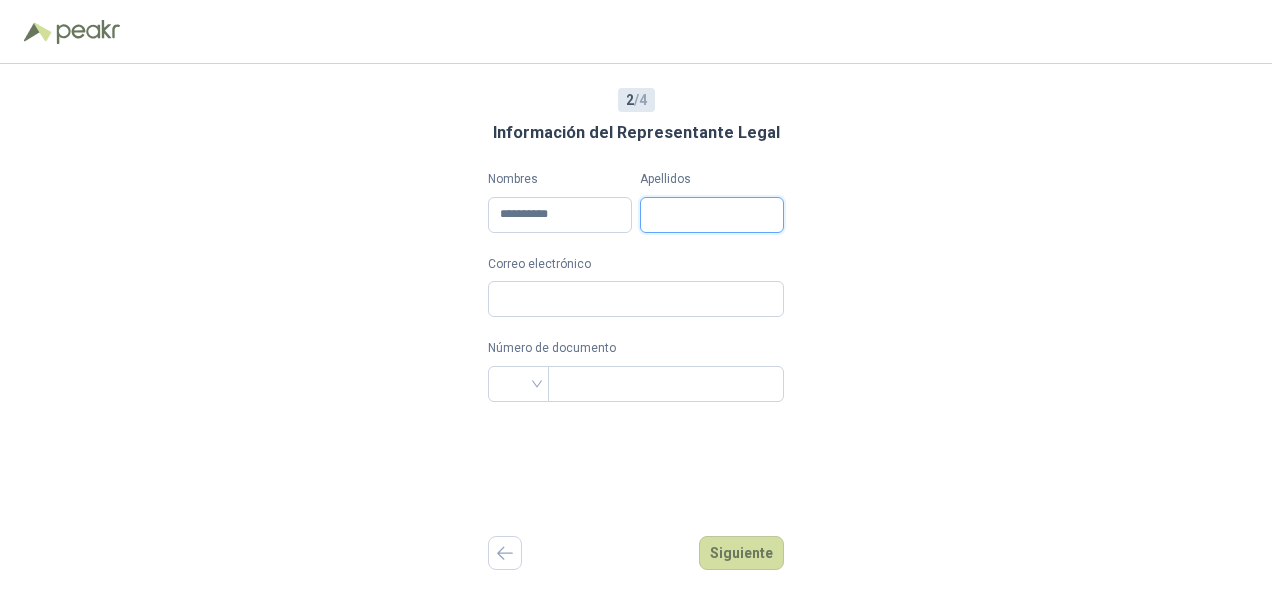 click on "Apellidos" at bounding box center [712, 215] 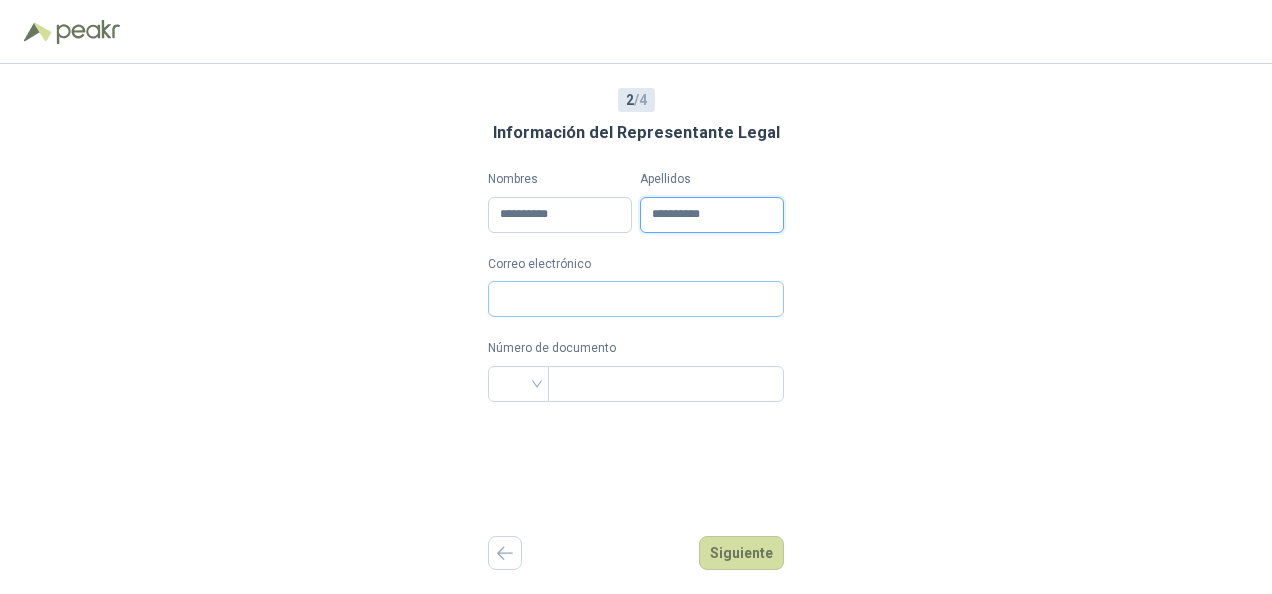 type on "**********" 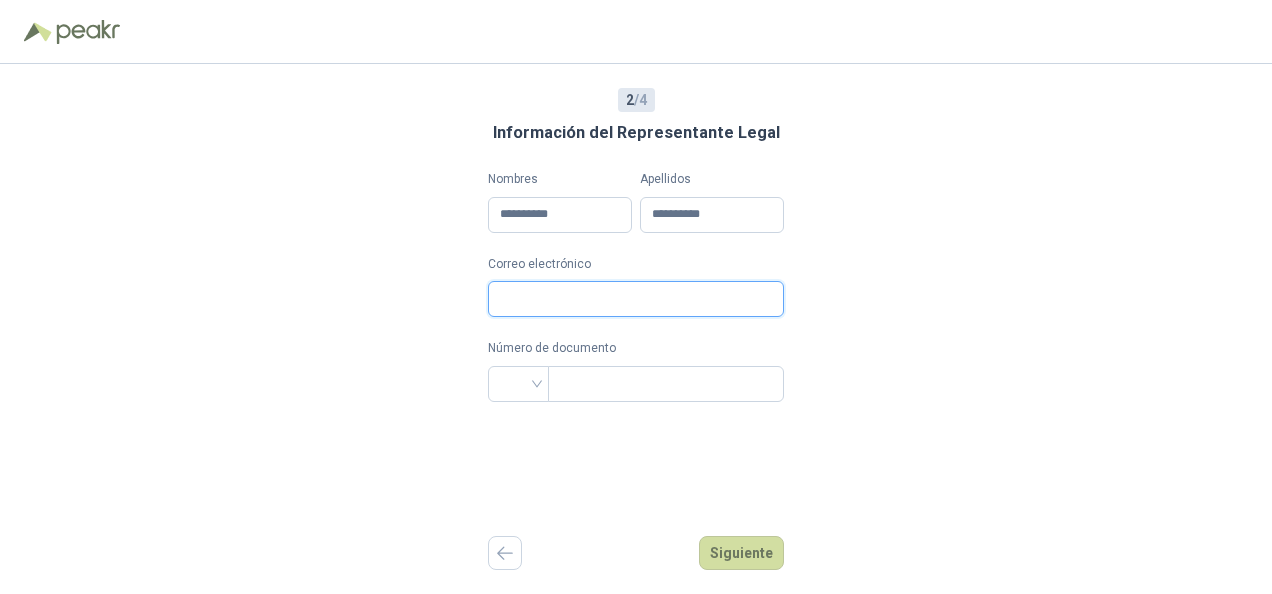 click on "Correo electrónico" at bounding box center (636, 299) 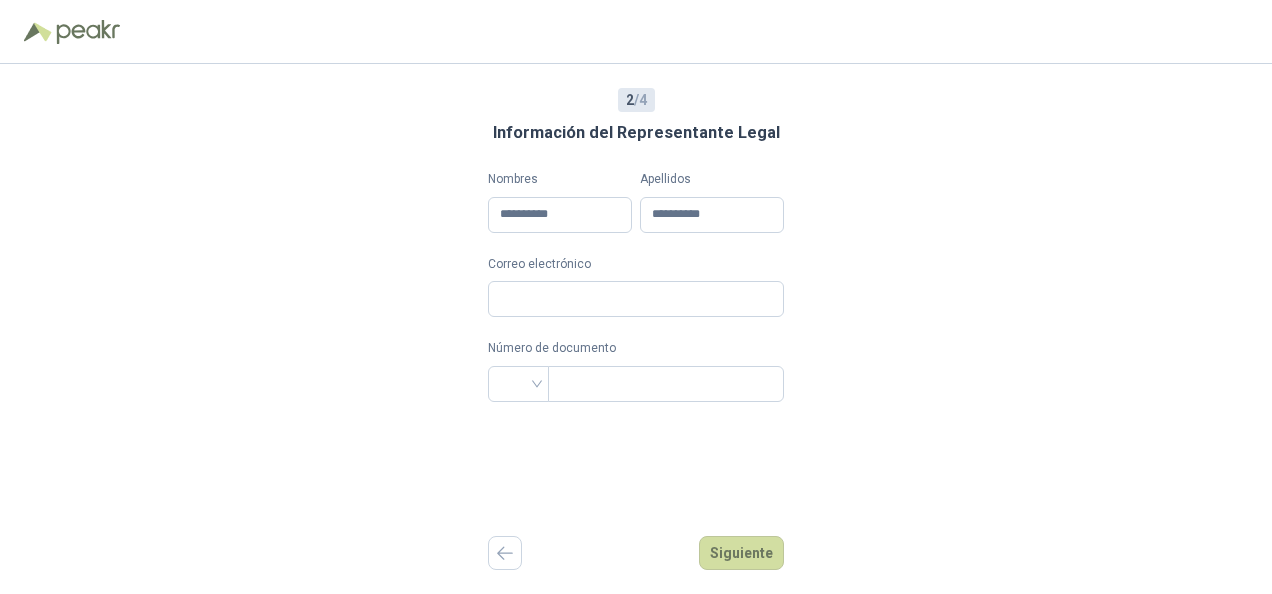 click on "**********" at bounding box center (636, 329) 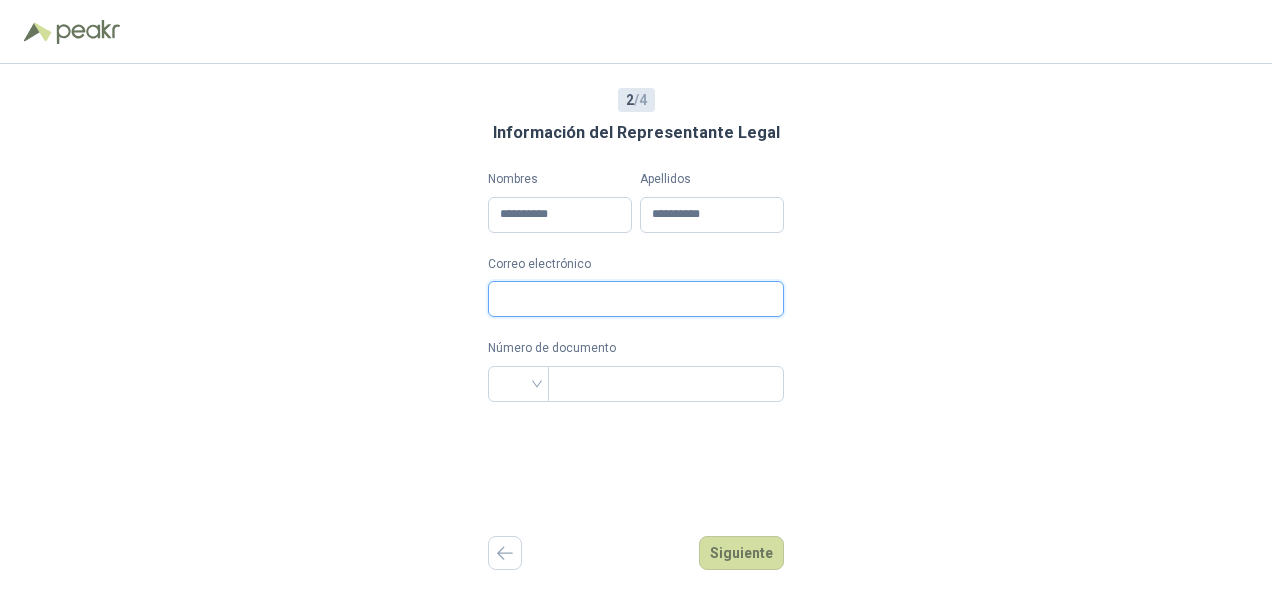 click on "Correo electrónico" at bounding box center (636, 299) 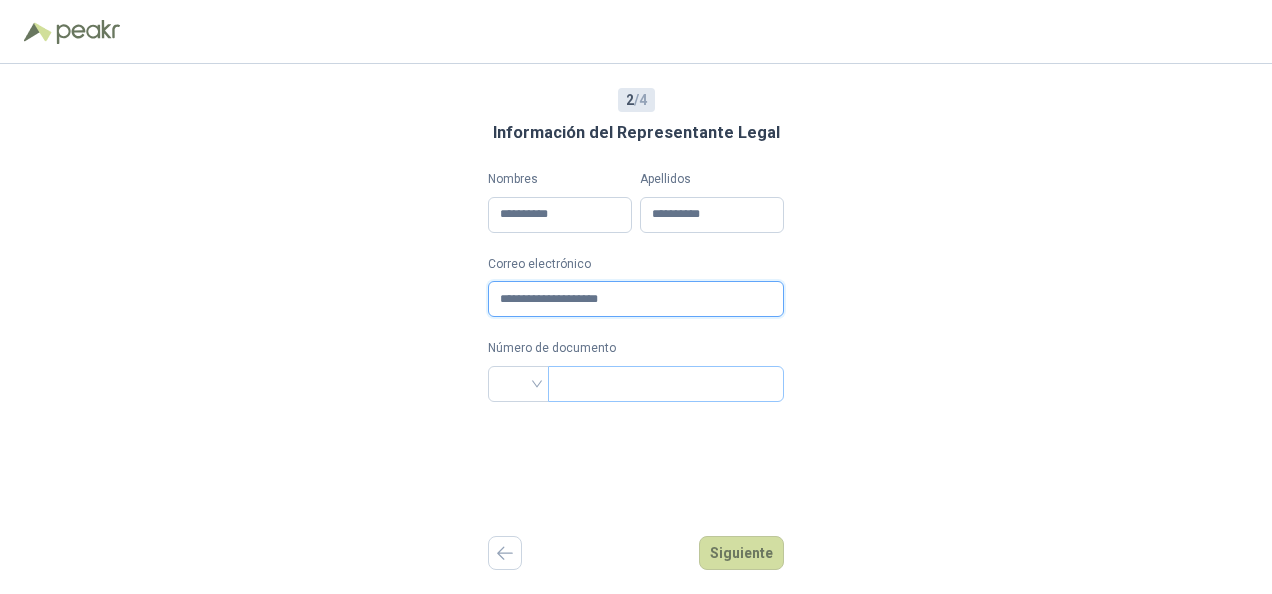 type on "**********" 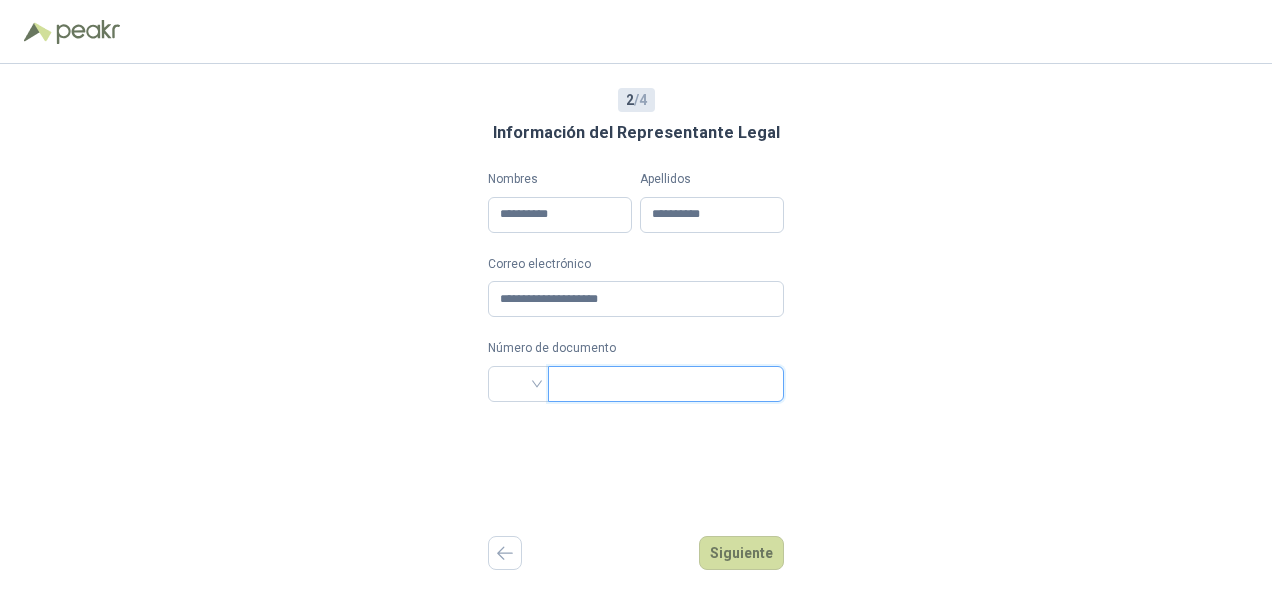 click at bounding box center [664, 384] 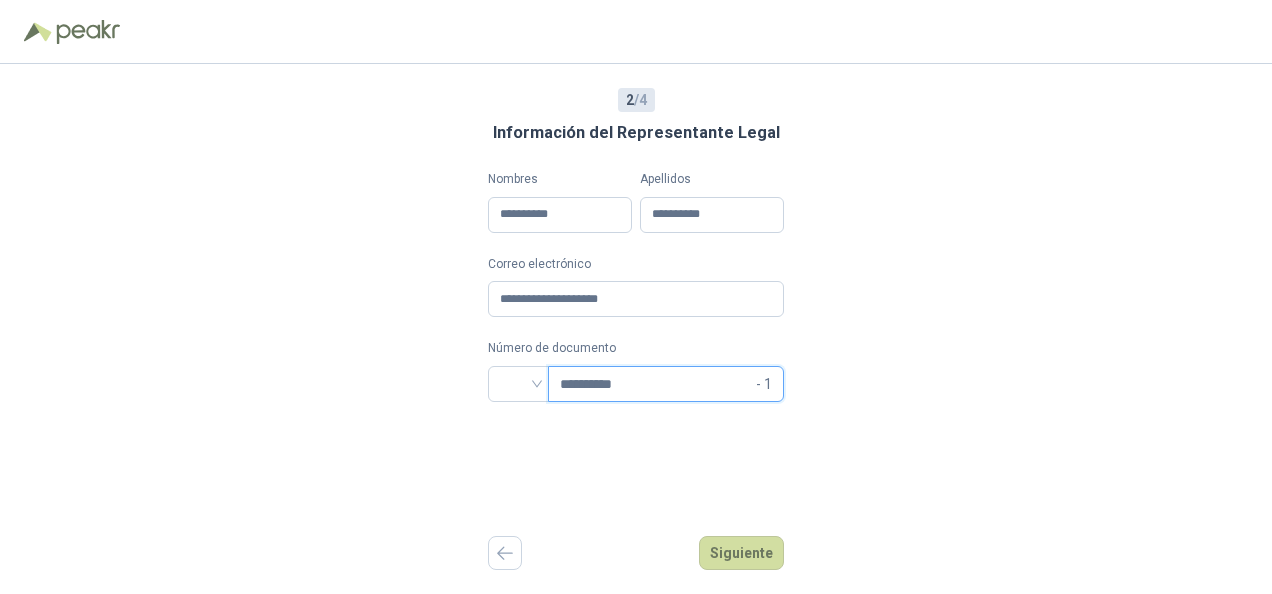 type on "**********" 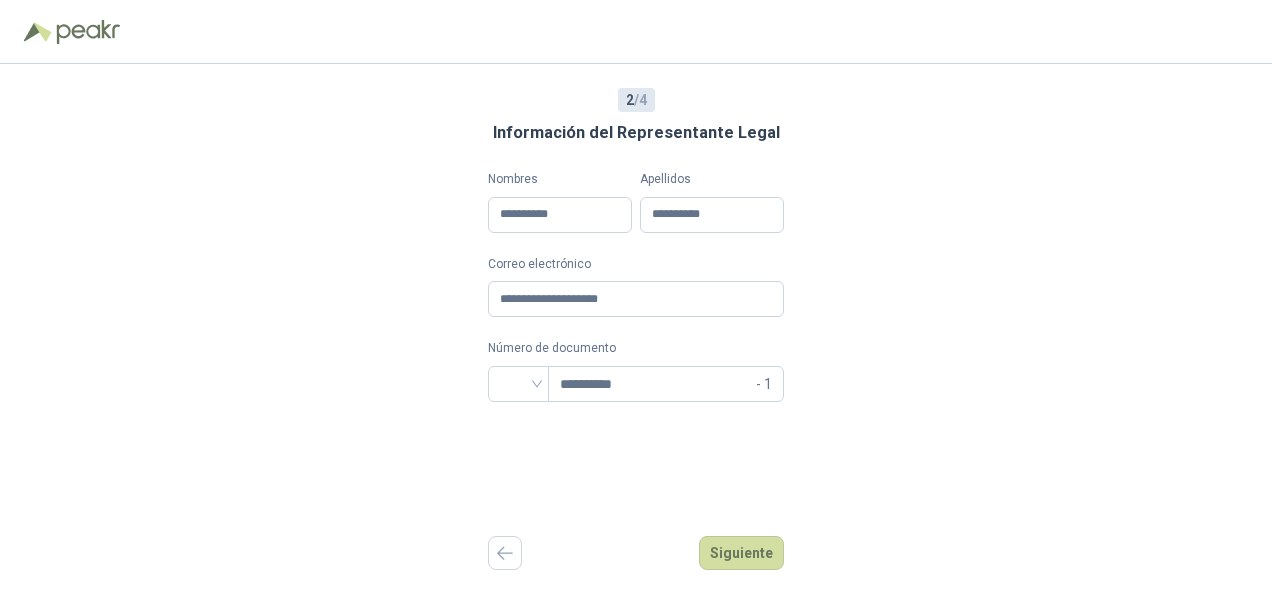 click on "**********" at bounding box center [636, 329] 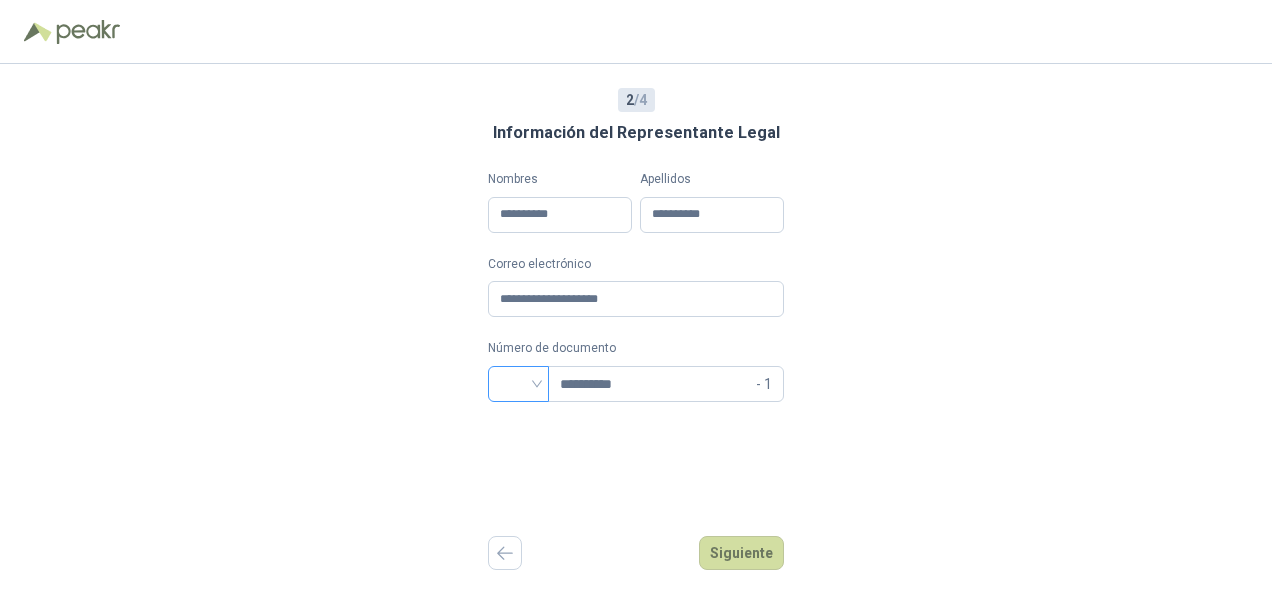 click at bounding box center [518, 384] 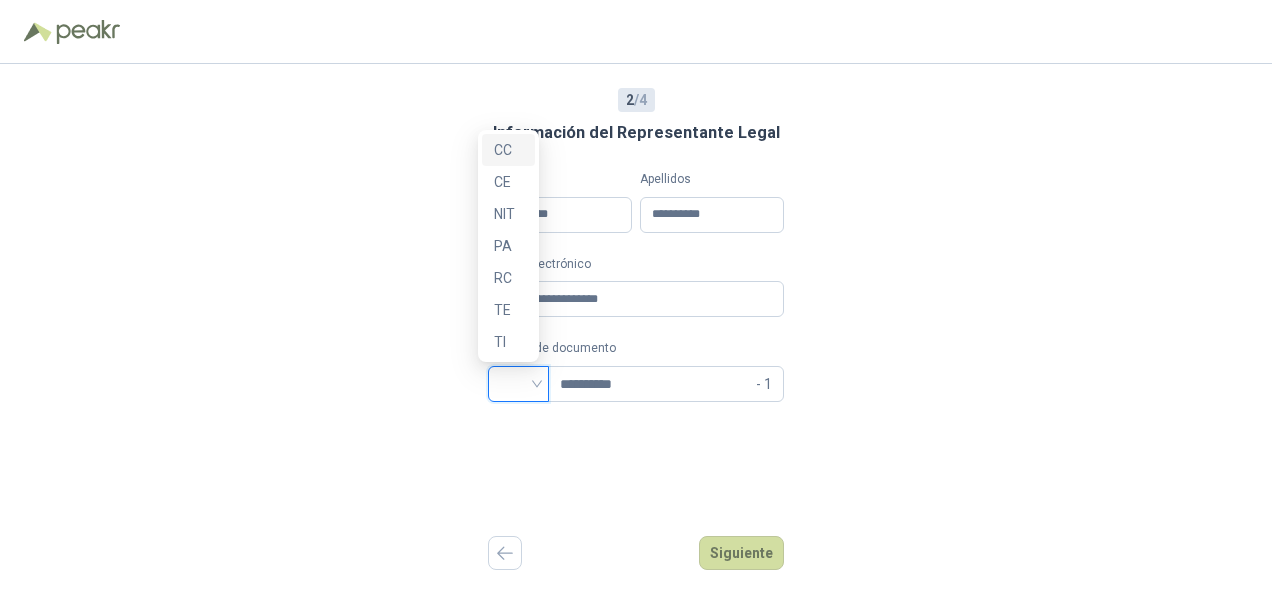 click on "CC" at bounding box center [508, 150] 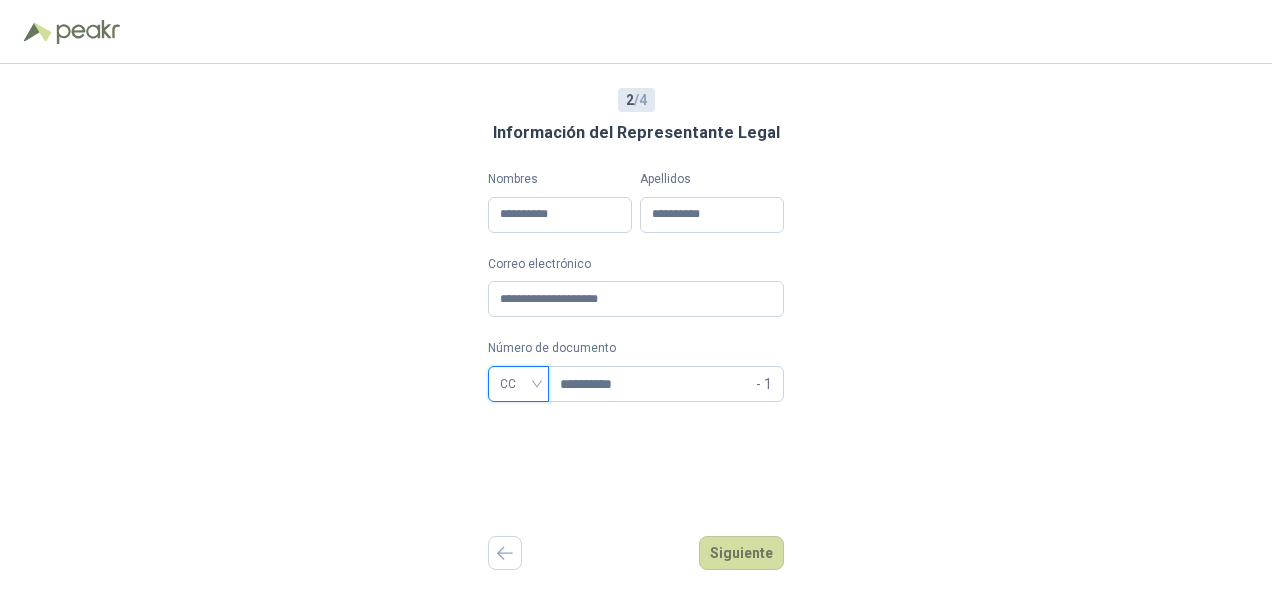 click on "**********" at bounding box center (636, 329) 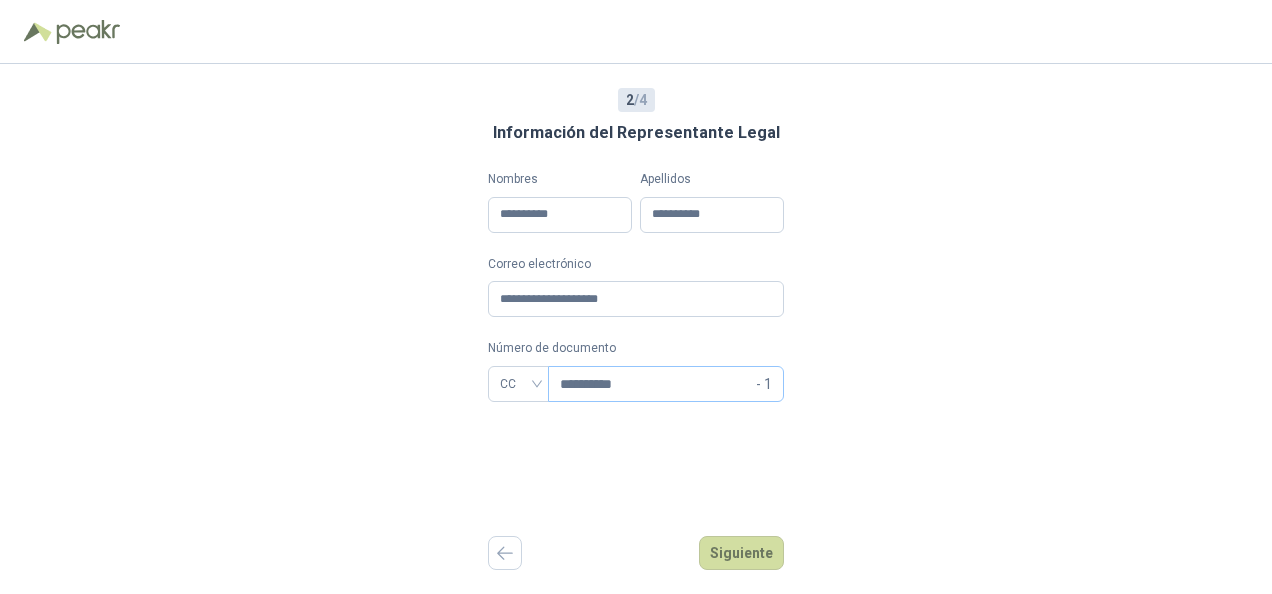 drag, startPoint x: 765, startPoint y: 378, endPoint x: 778, endPoint y: 380, distance: 13.152946 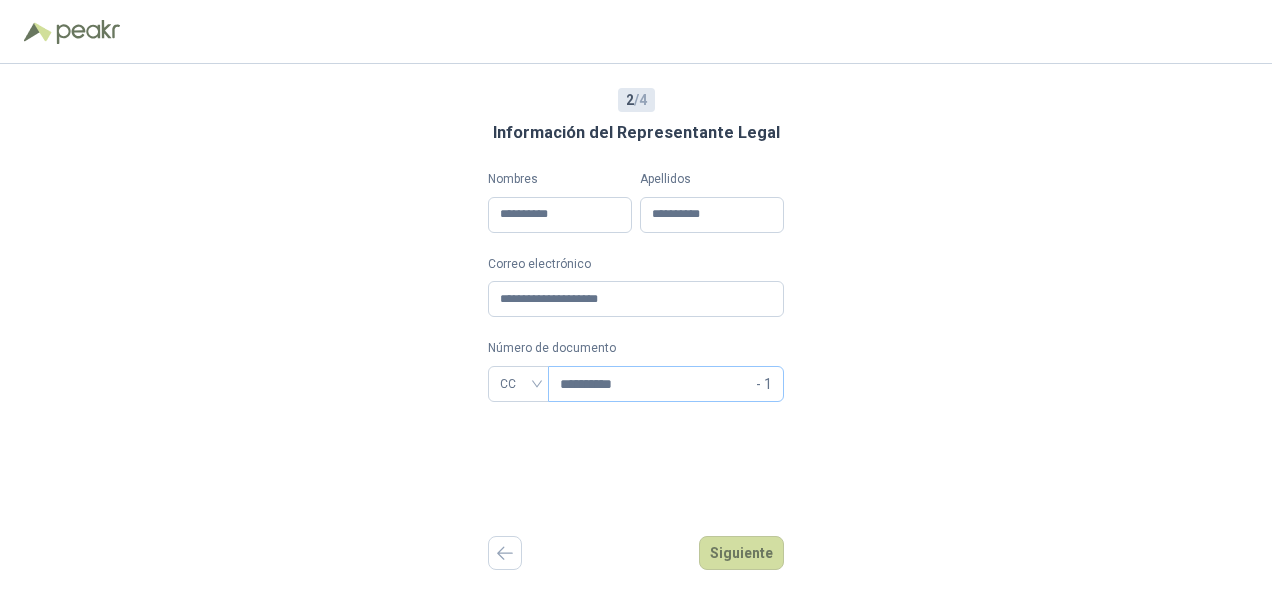 click on "- 1" at bounding box center [764, 384] 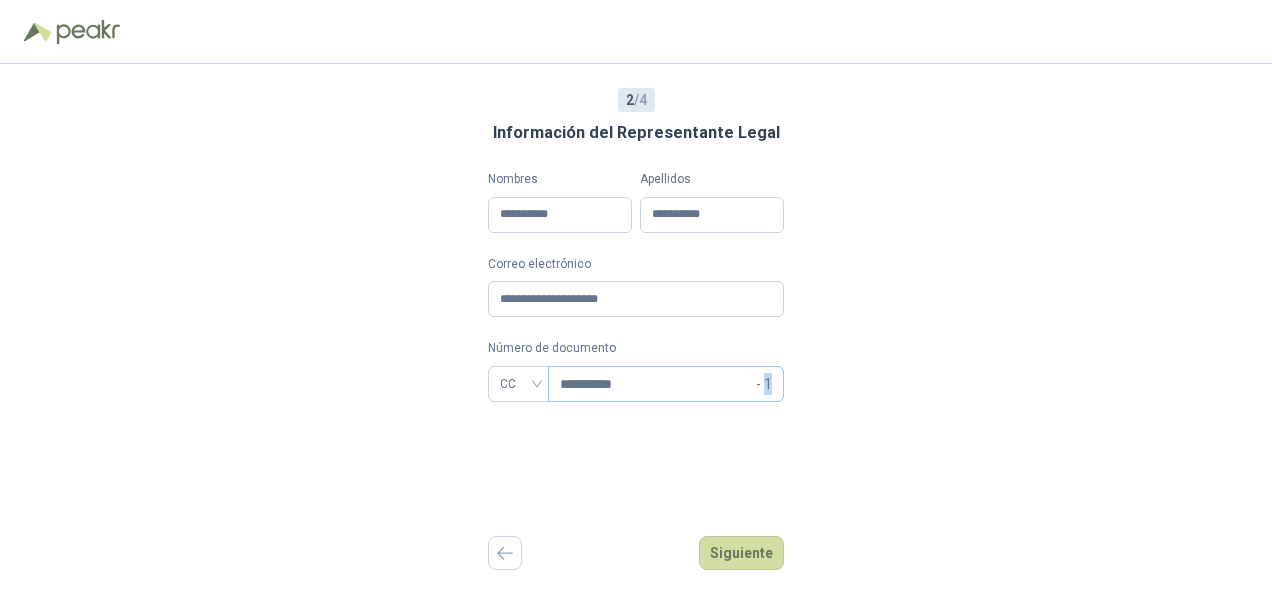 click on "**********" at bounding box center (666, 384) 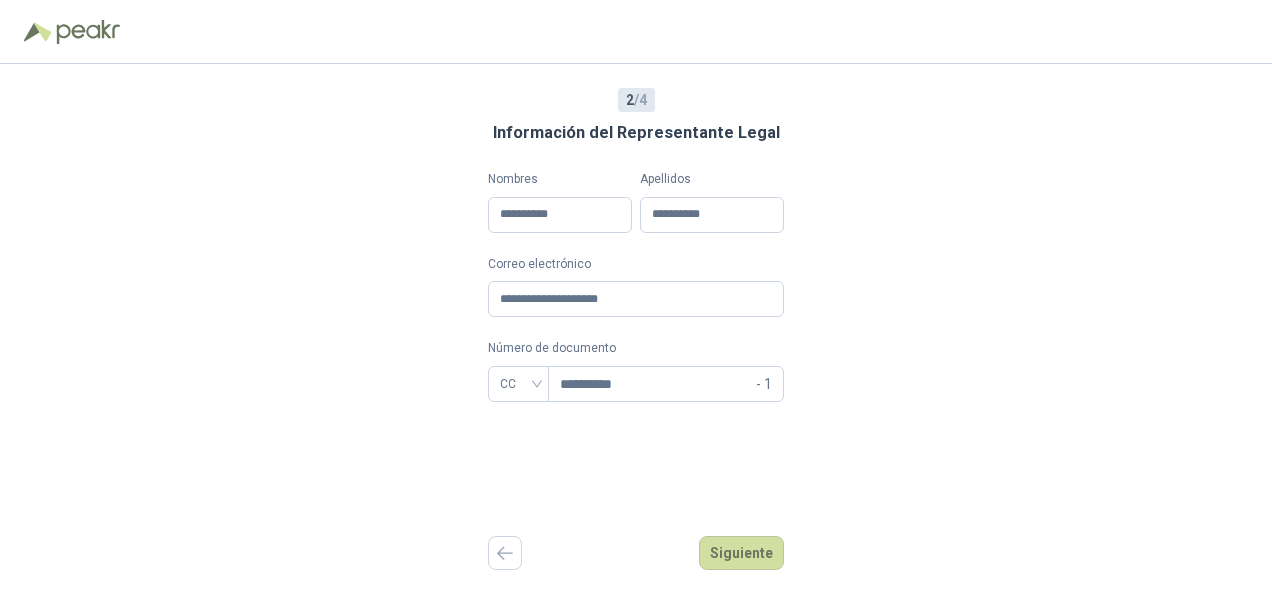 click on "**********" at bounding box center [636, 329] 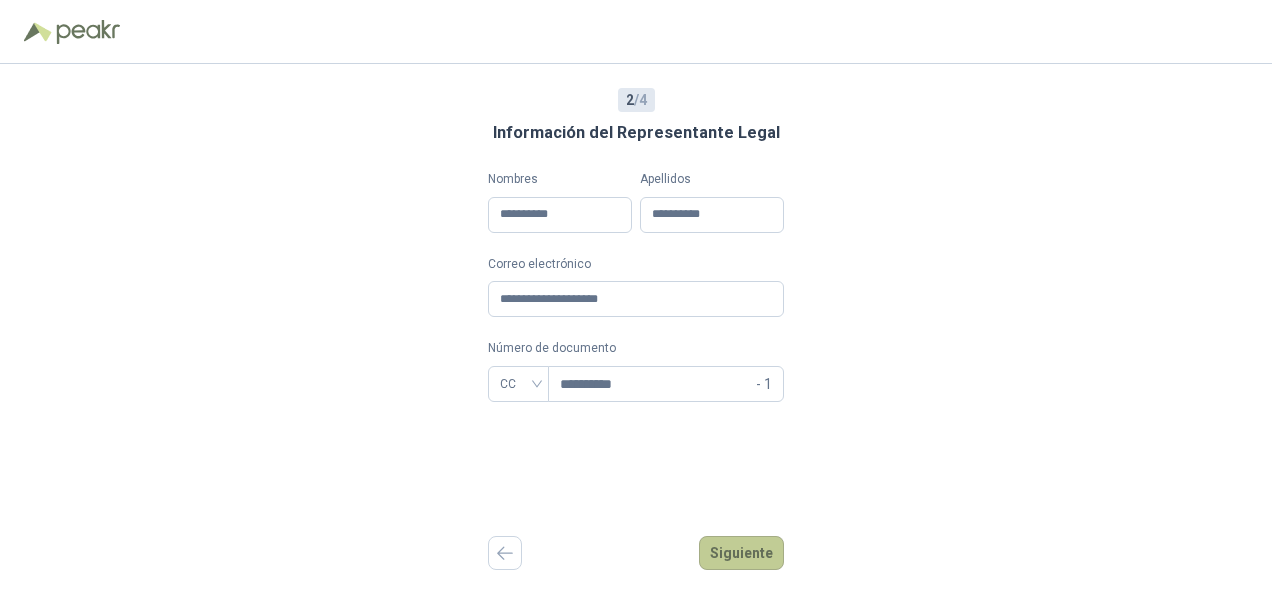 click on "Siguiente" at bounding box center [741, 553] 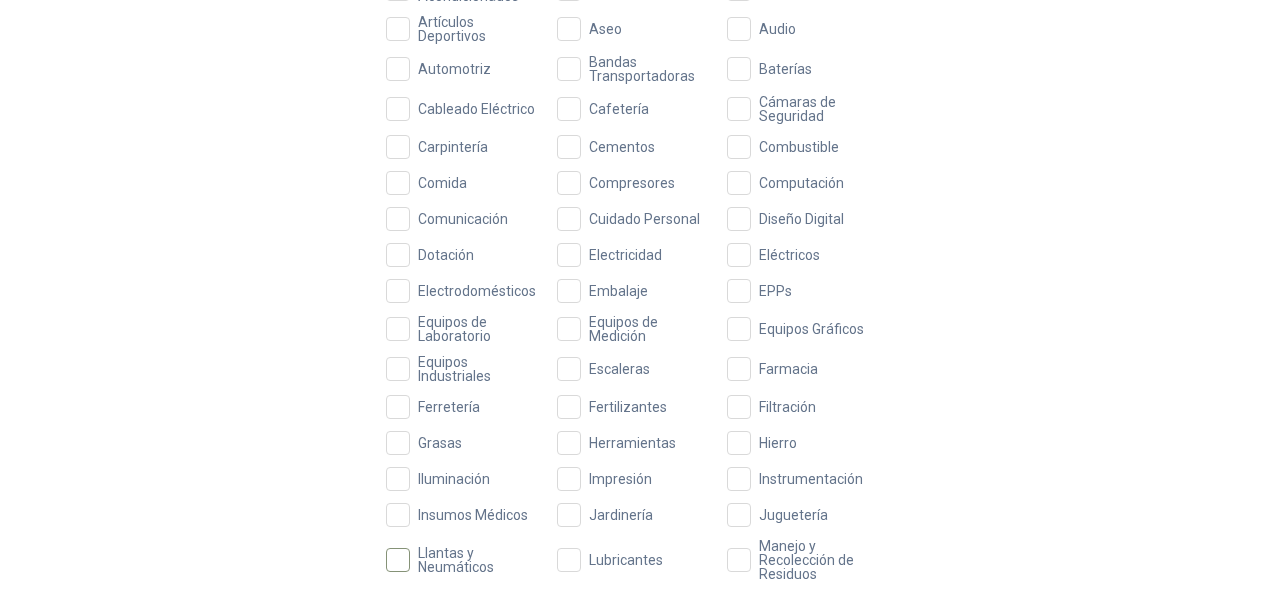 scroll, scrollTop: 300, scrollLeft: 0, axis: vertical 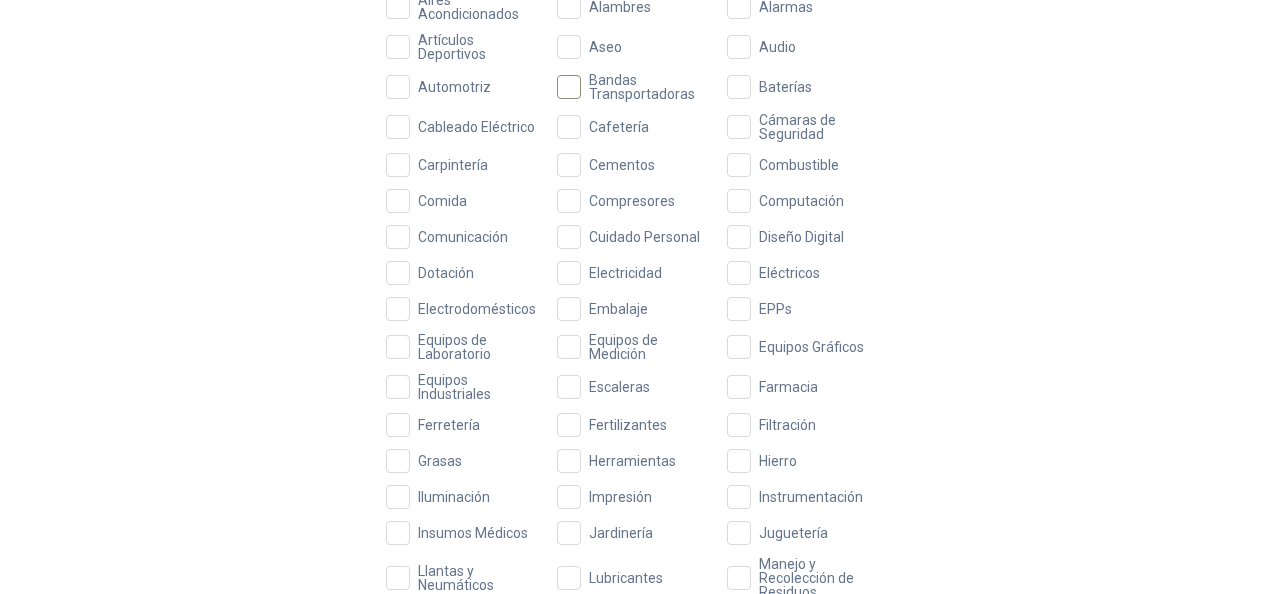 click on "Bandas Transportadoras" at bounding box center (648, 87) 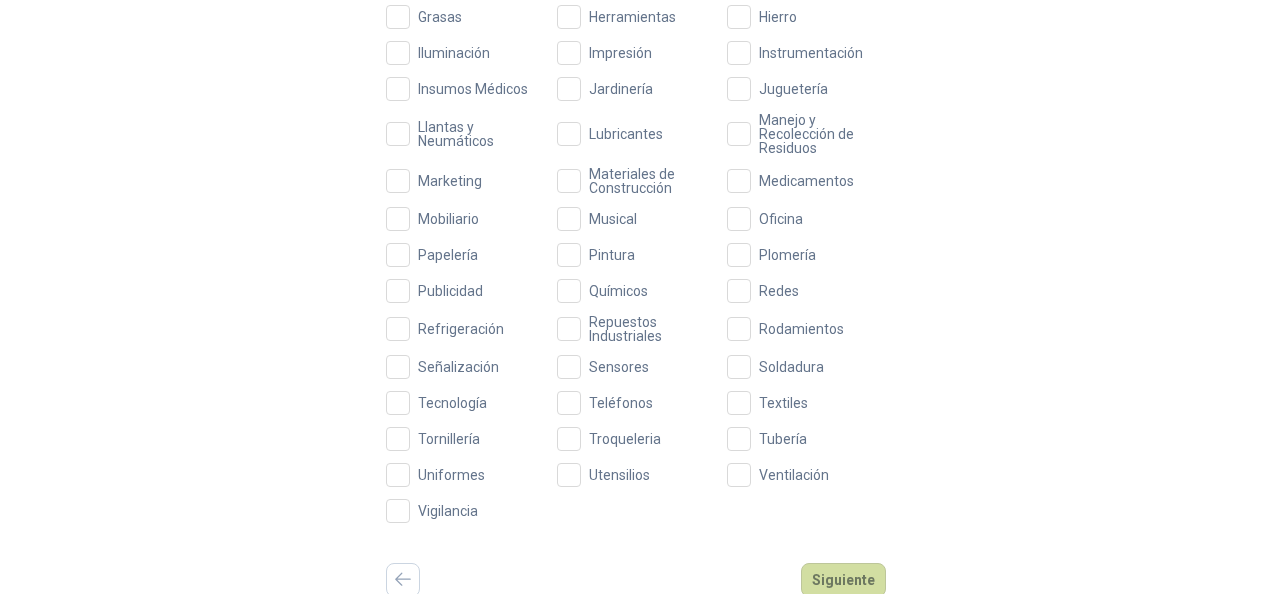 scroll, scrollTop: 746, scrollLeft: 0, axis: vertical 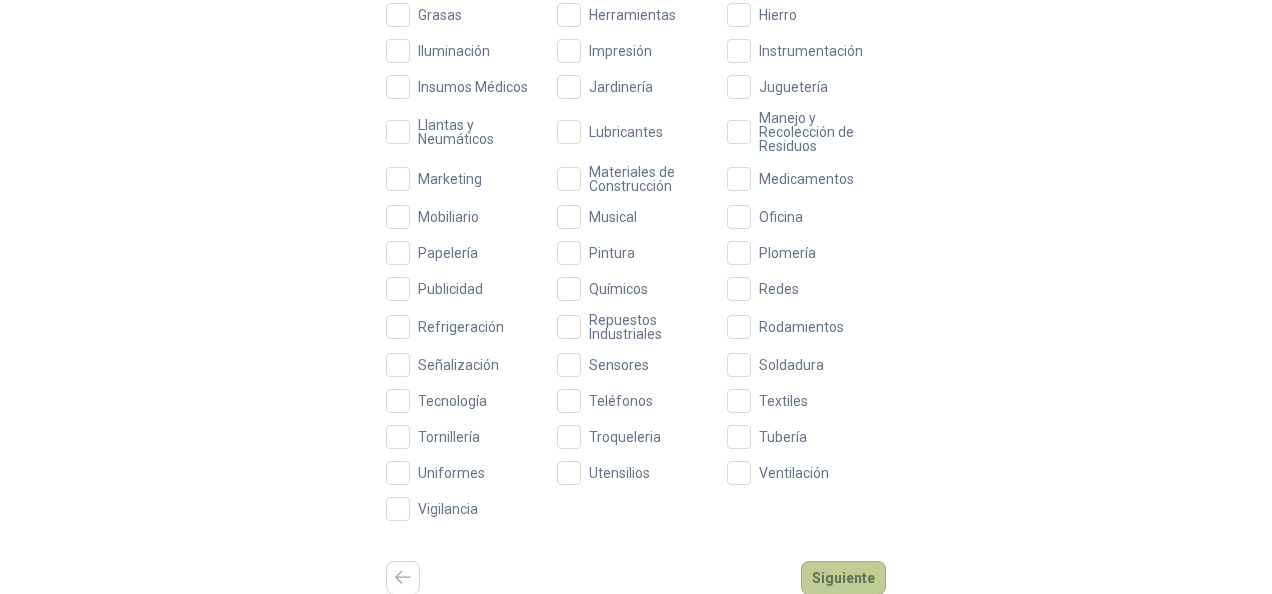 click on "Siguiente" at bounding box center (843, 578) 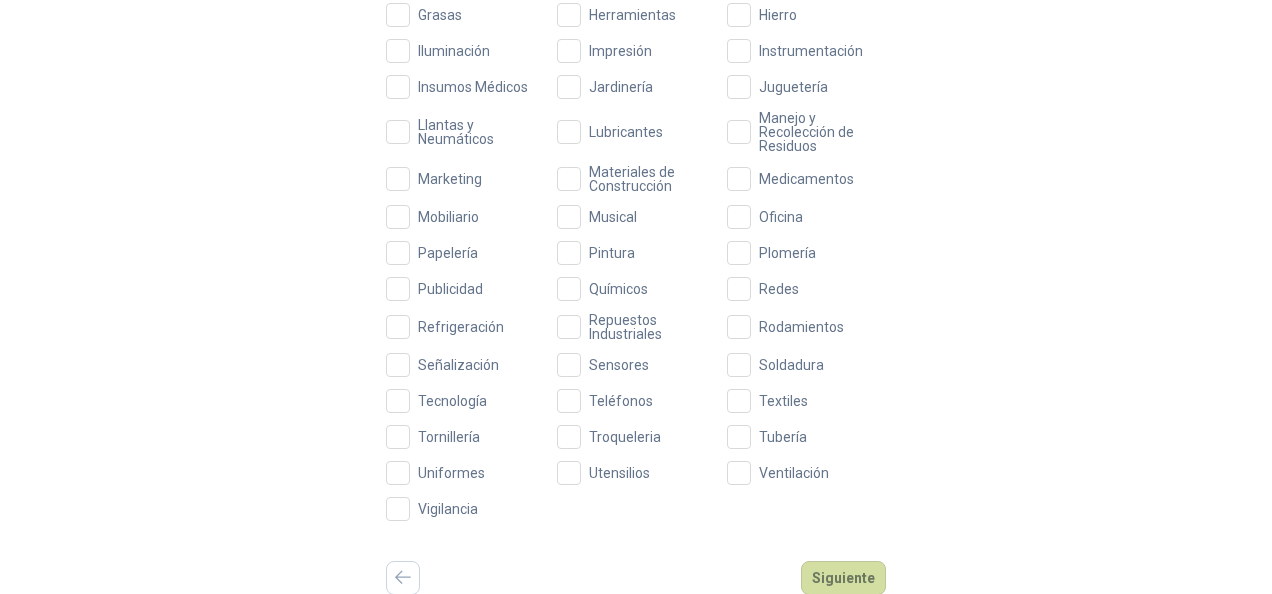 scroll, scrollTop: 0, scrollLeft: 0, axis: both 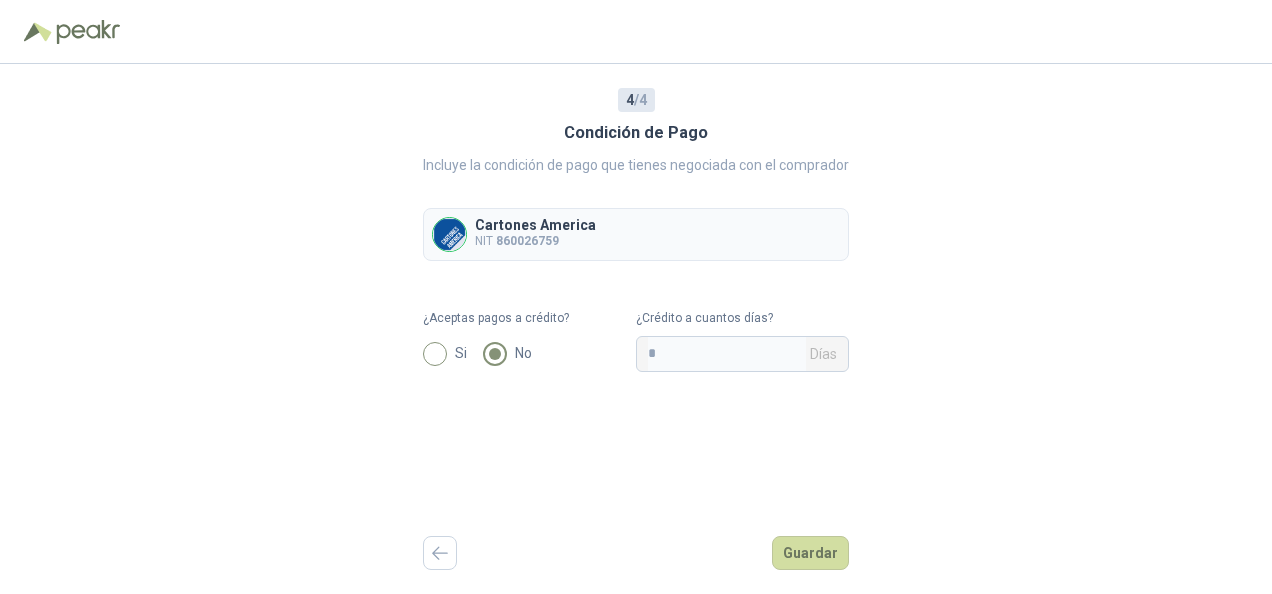 click on "Si" at bounding box center (461, 353) 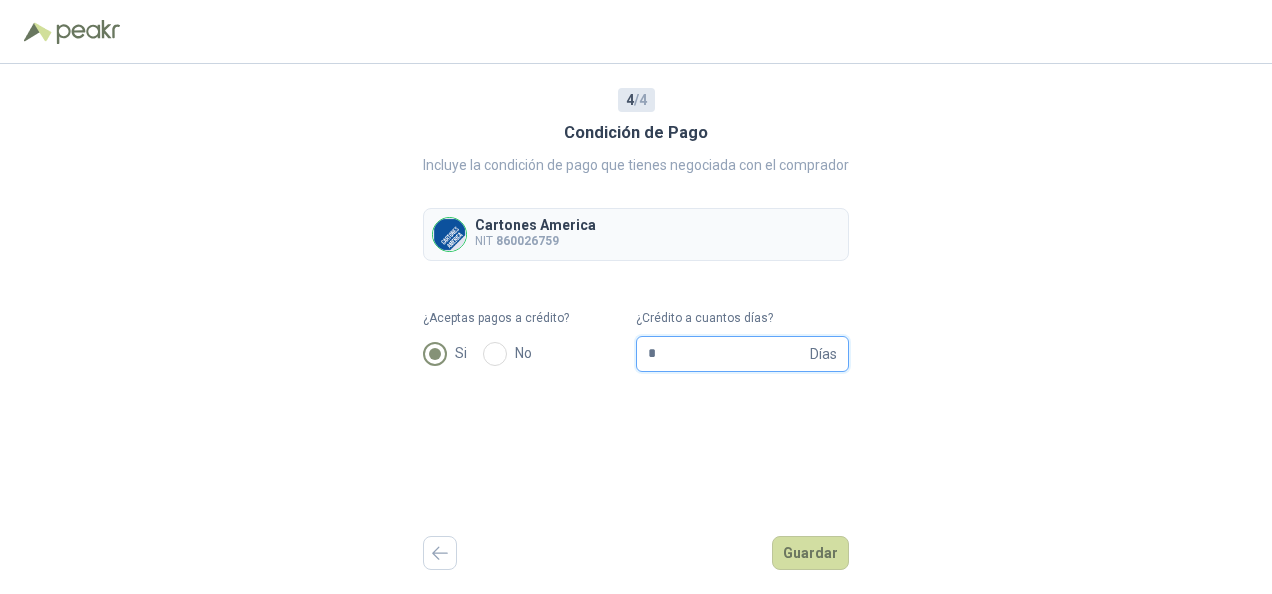 click on "*" at bounding box center [727, 354] 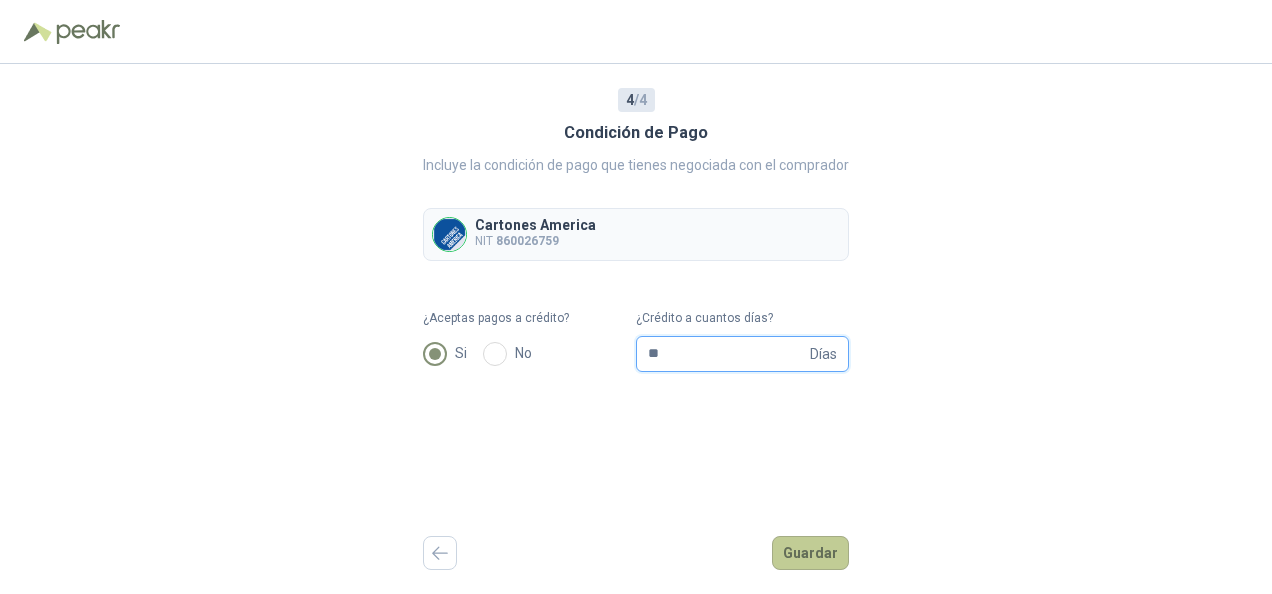 type on "**" 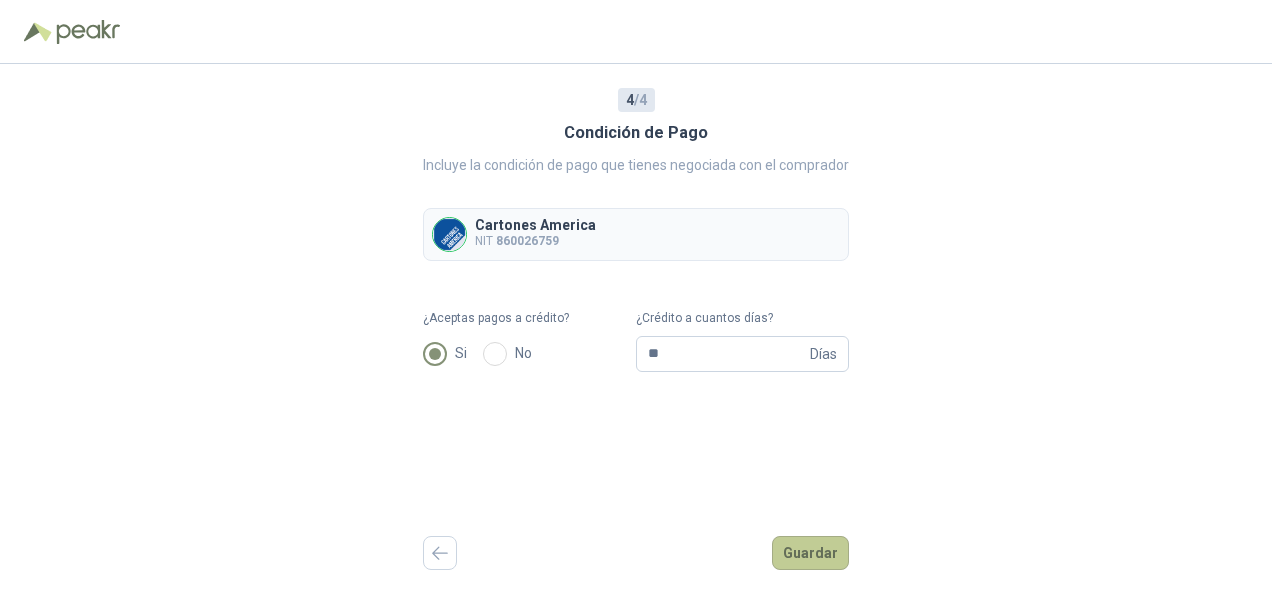 click on "Guardar" at bounding box center [810, 553] 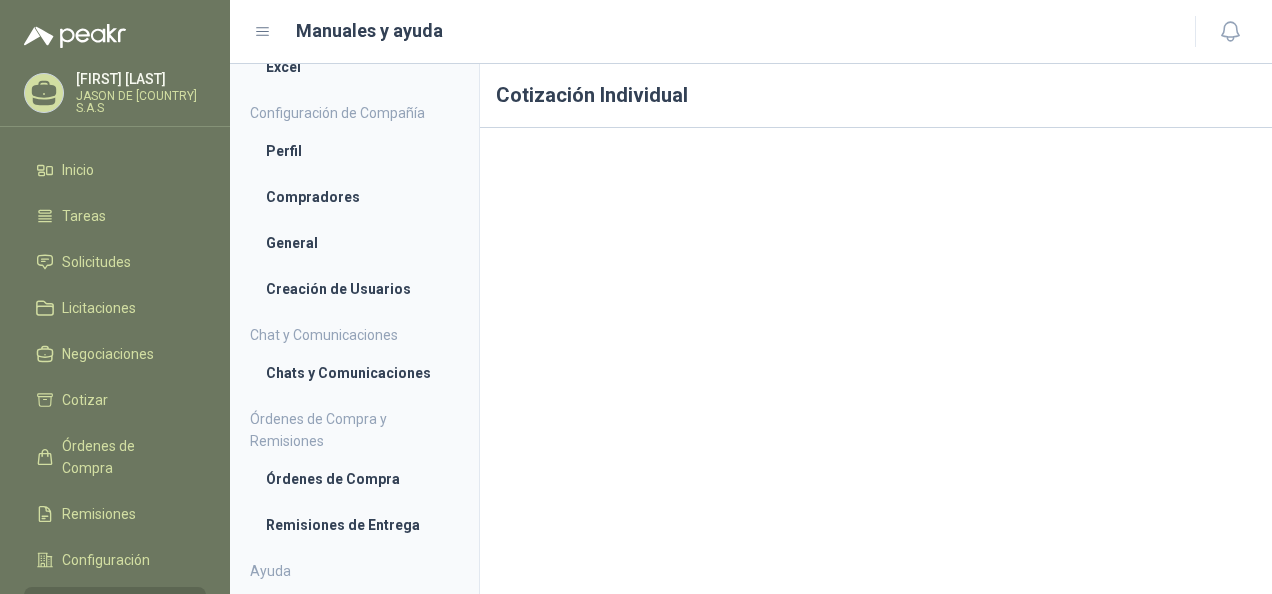 scroll, scrollTop: 211, scrollLeft: 0, axis: vertical 